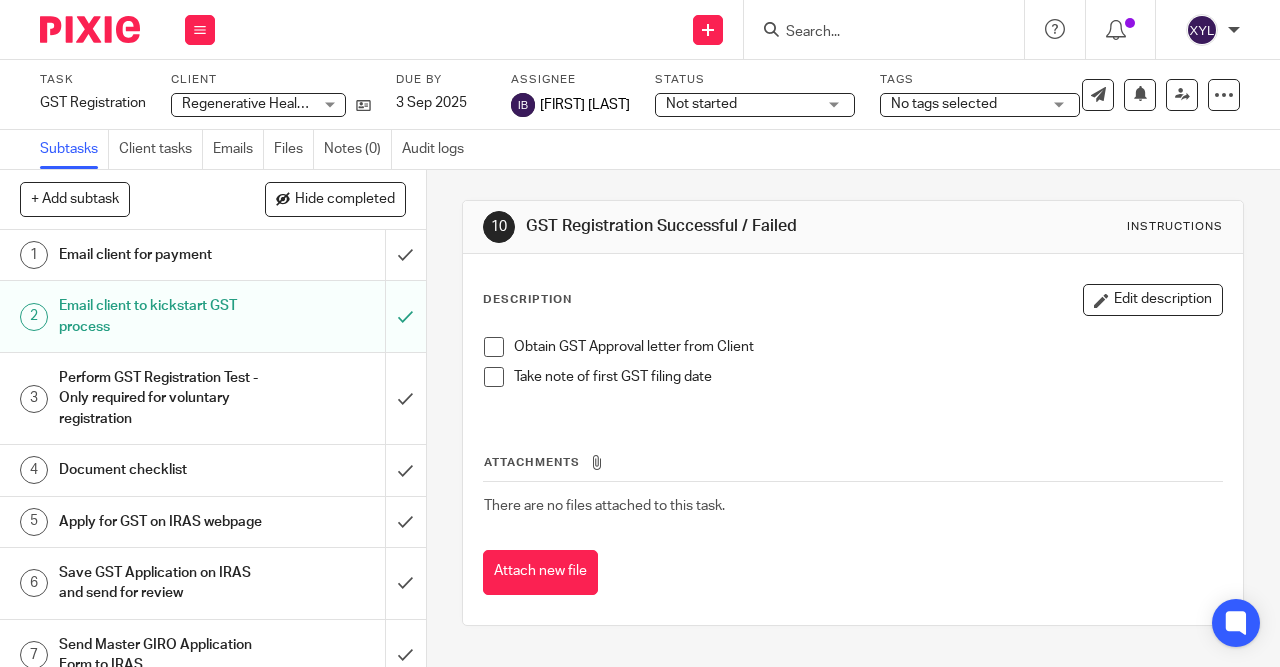 scroll, scrollTop: 0, scrollLeft: 0, axis: both 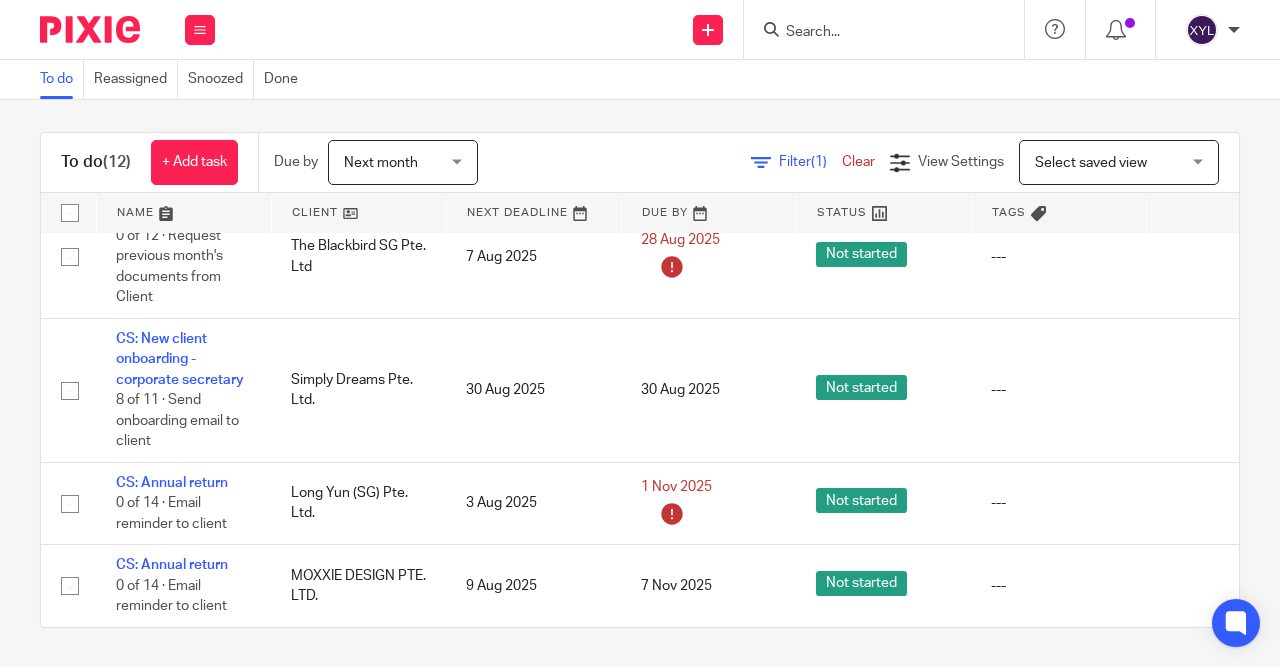 click at bounding box center [884, 29] 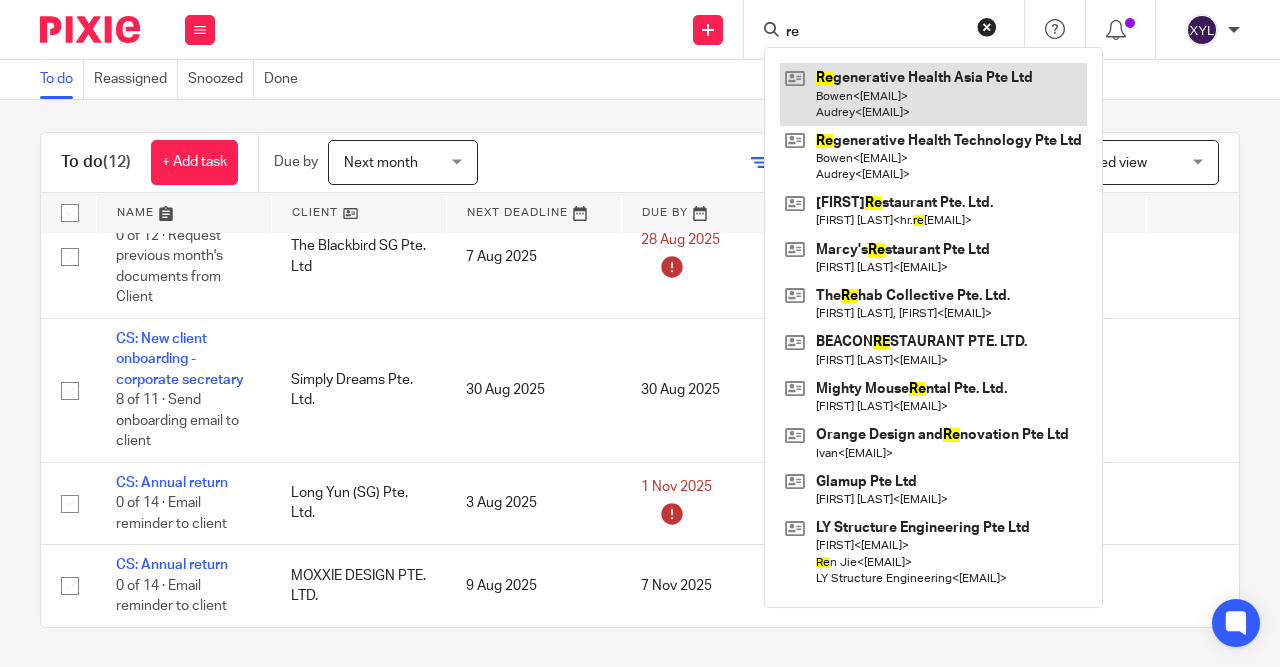 type on "re" 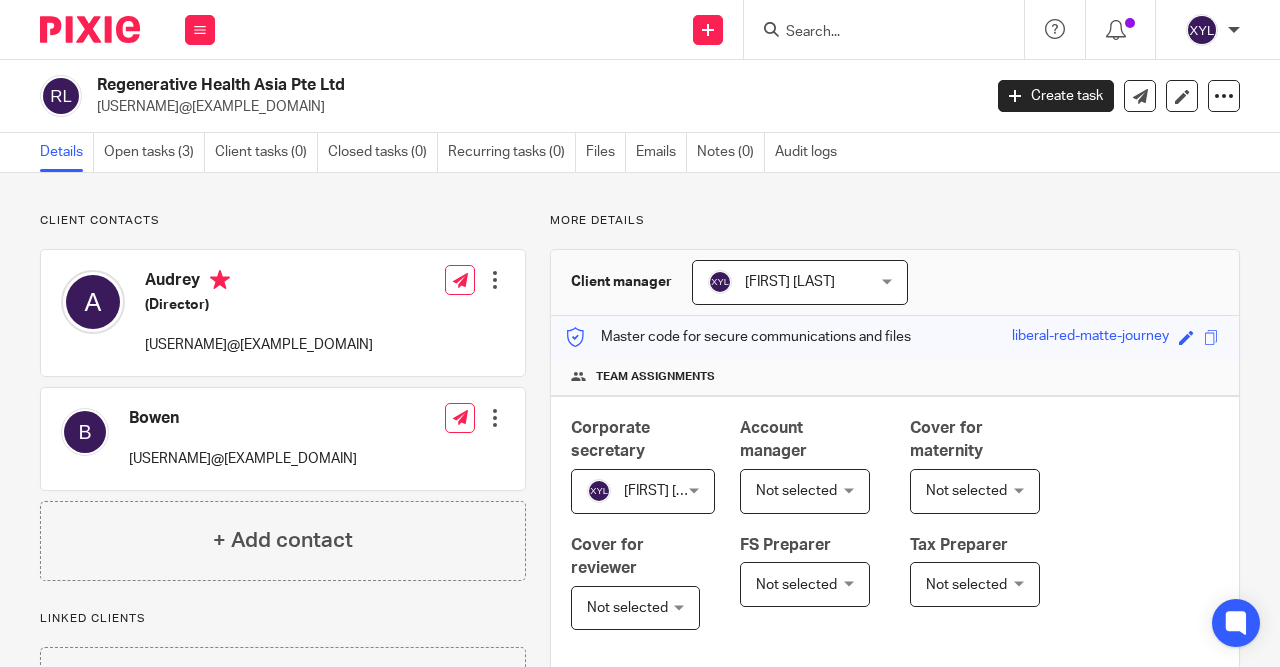 scroll, scrollTop: 0, scrollLeft: 0, axis: both 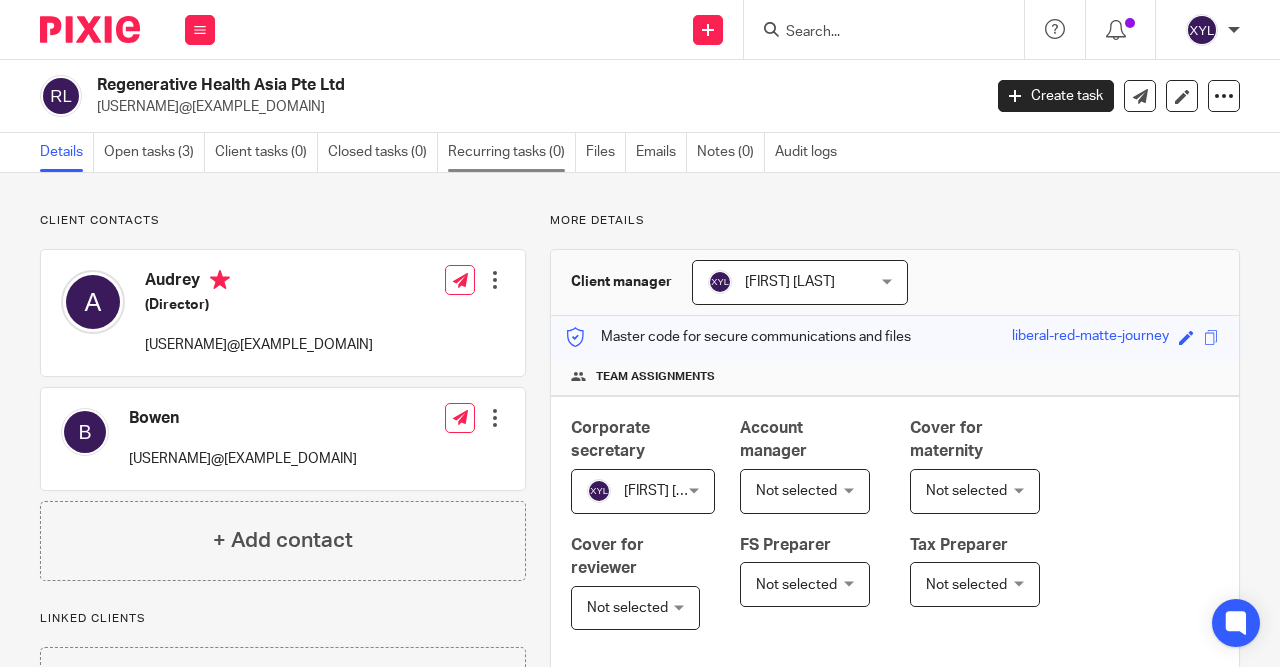 click on "Recurring tasks (0)" at bounding box center [512, 152] 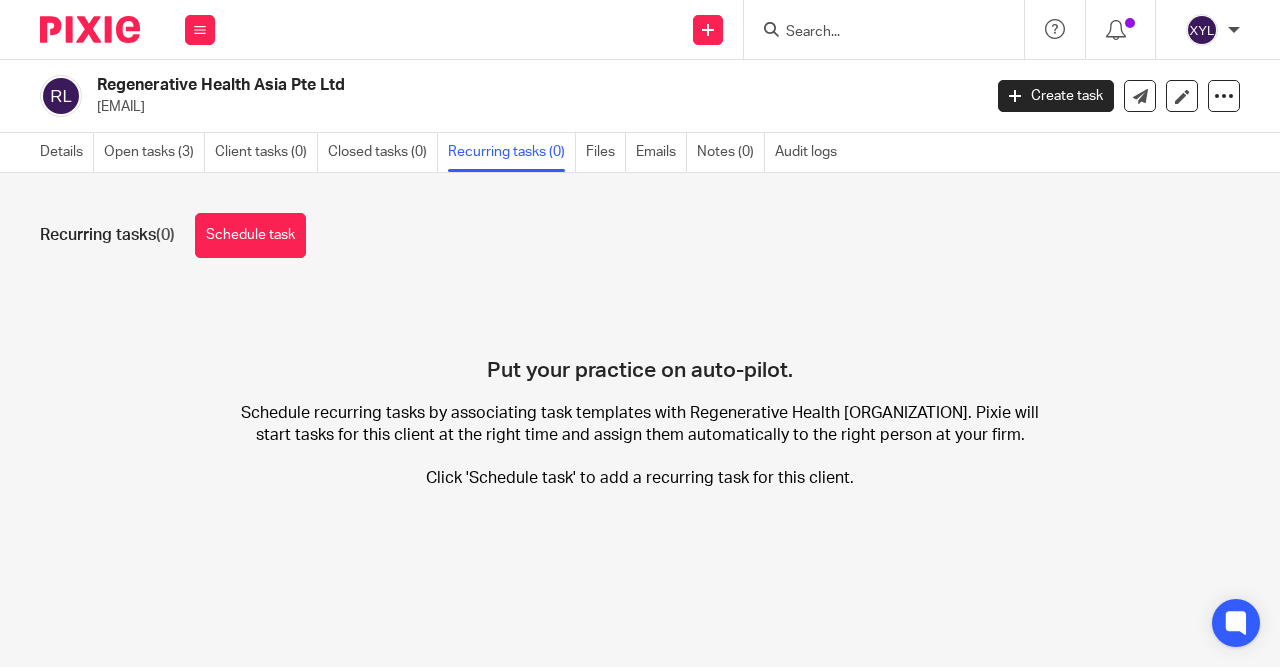 scroll, scrollTop: 0, scrollLeft: 0, axis: both 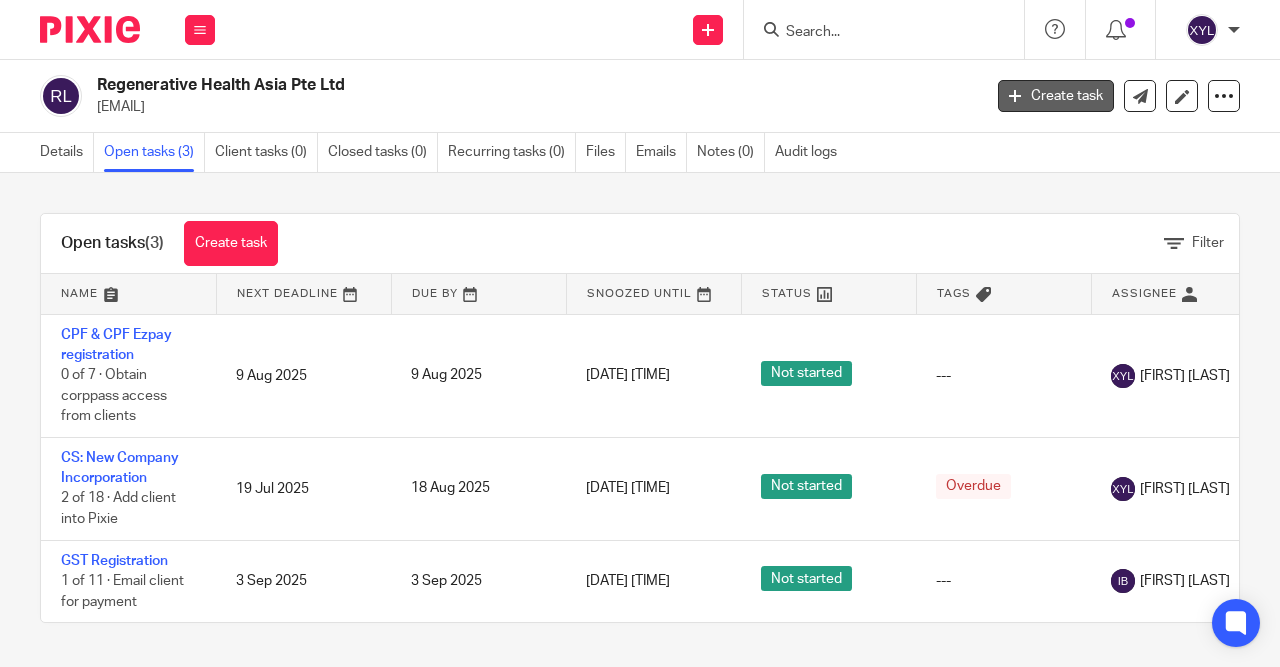 click on "Create task" at bounding box center [1056, 96] 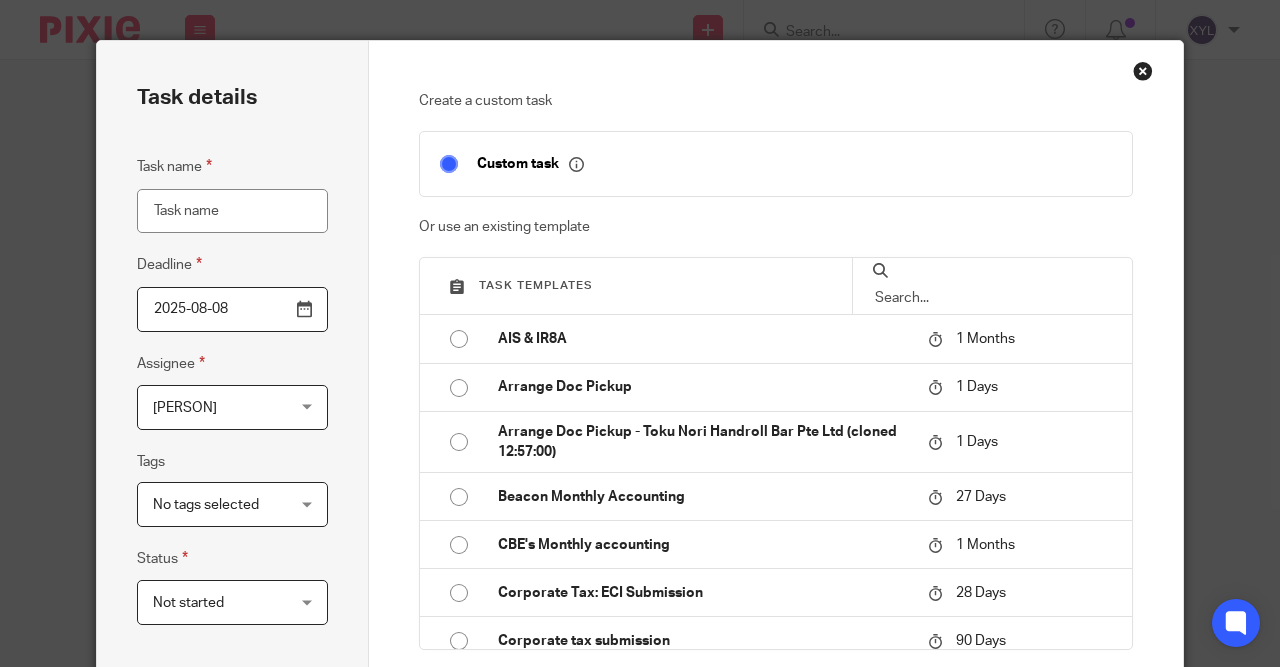 scroll, scrollTop: 0, scrollLeft: 0, axis: both 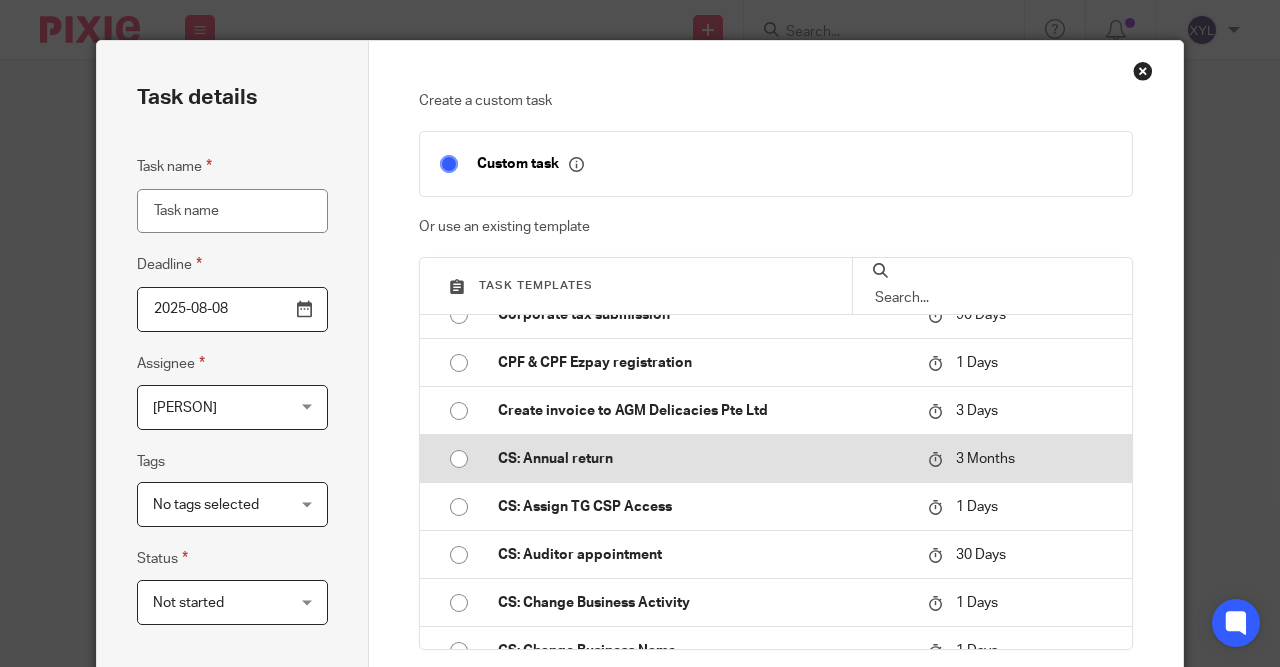 click on "CS: Annual return" at bounding box center (703, 459) 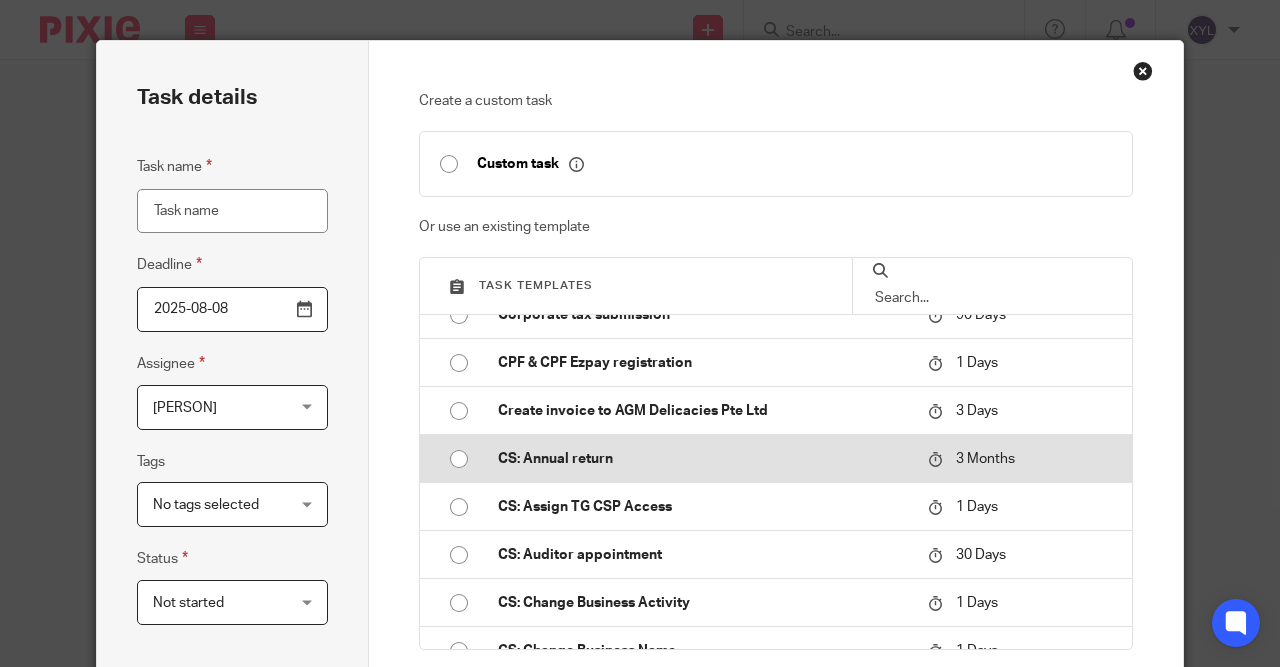 type on "2025-11-08" 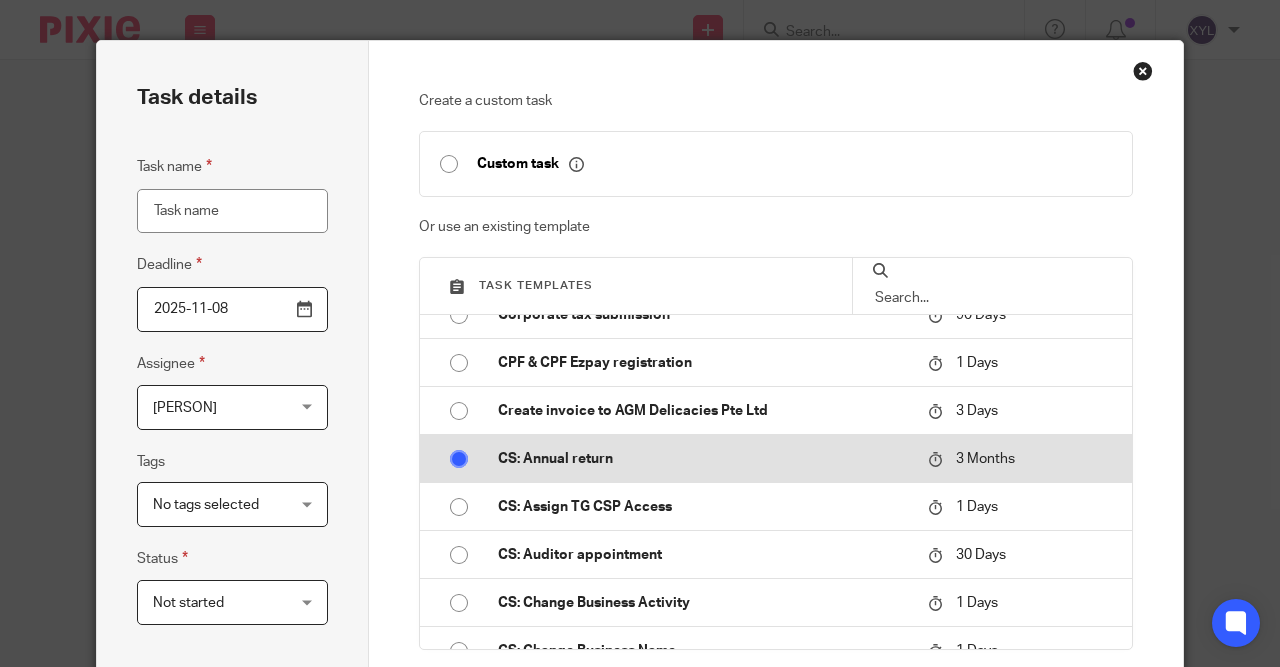 type on "CS: Annual return" 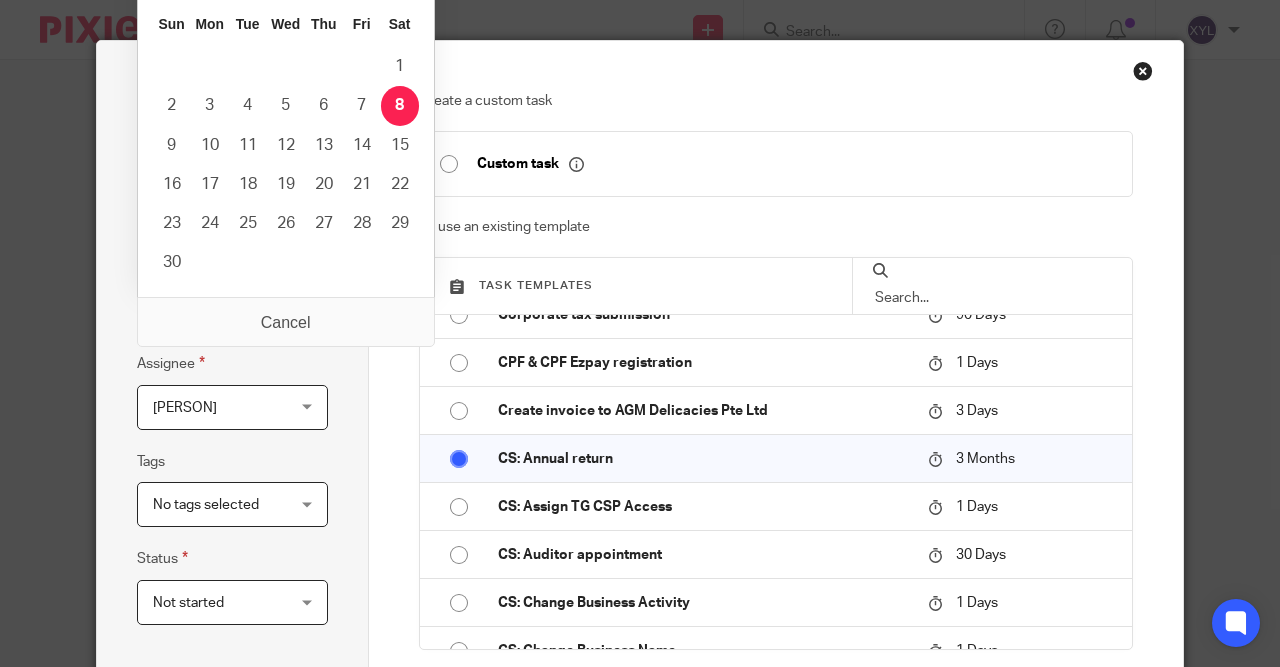 click on "2025-11-08" at bounding box center [232, 309] 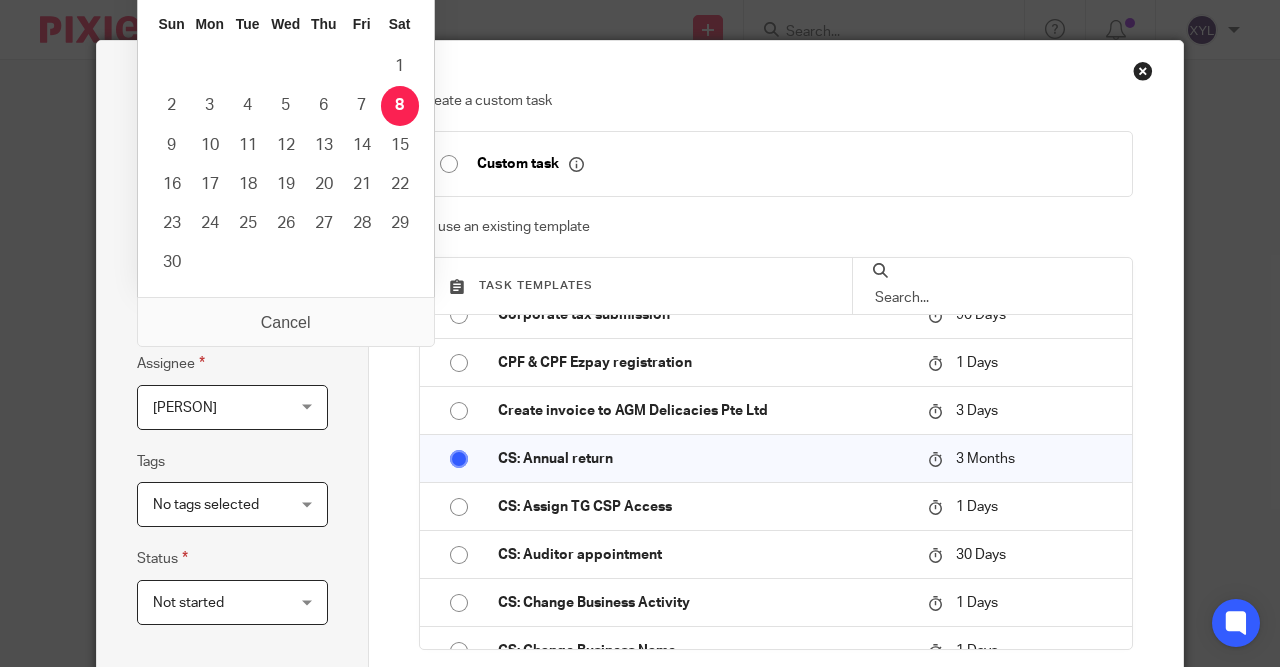 click on "2025-11-08" at bounding box center (232, 309) 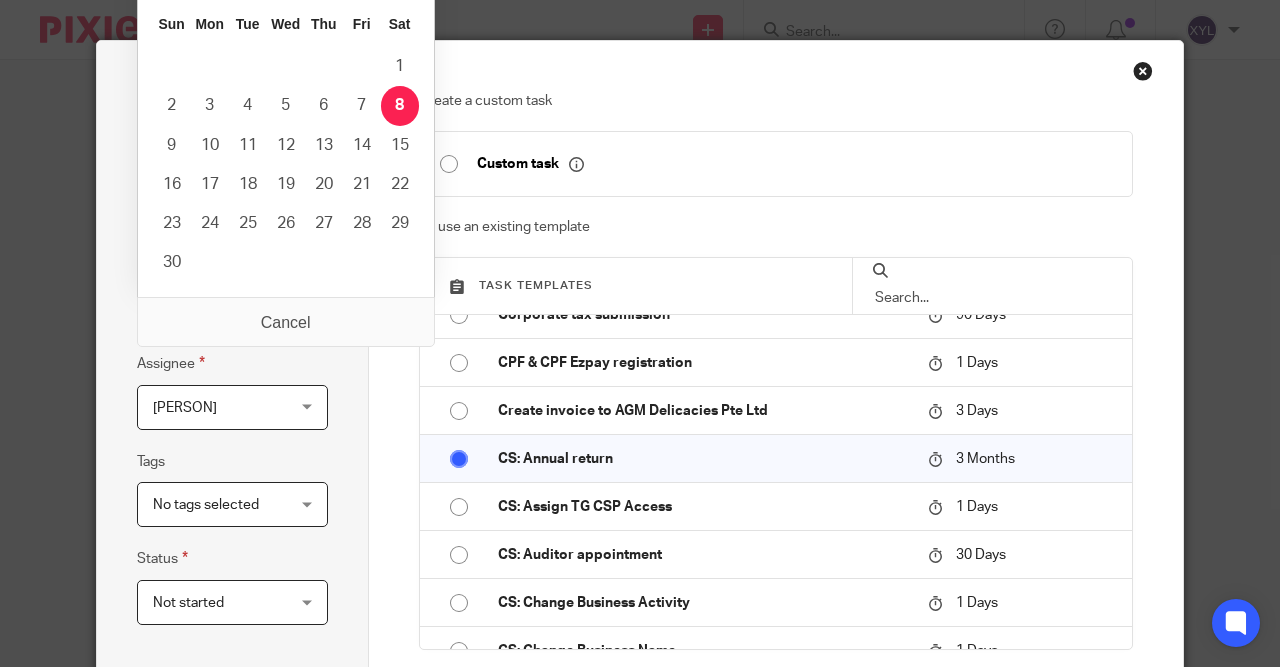 click on "2025-11-08" at bounding box center (232, 309) 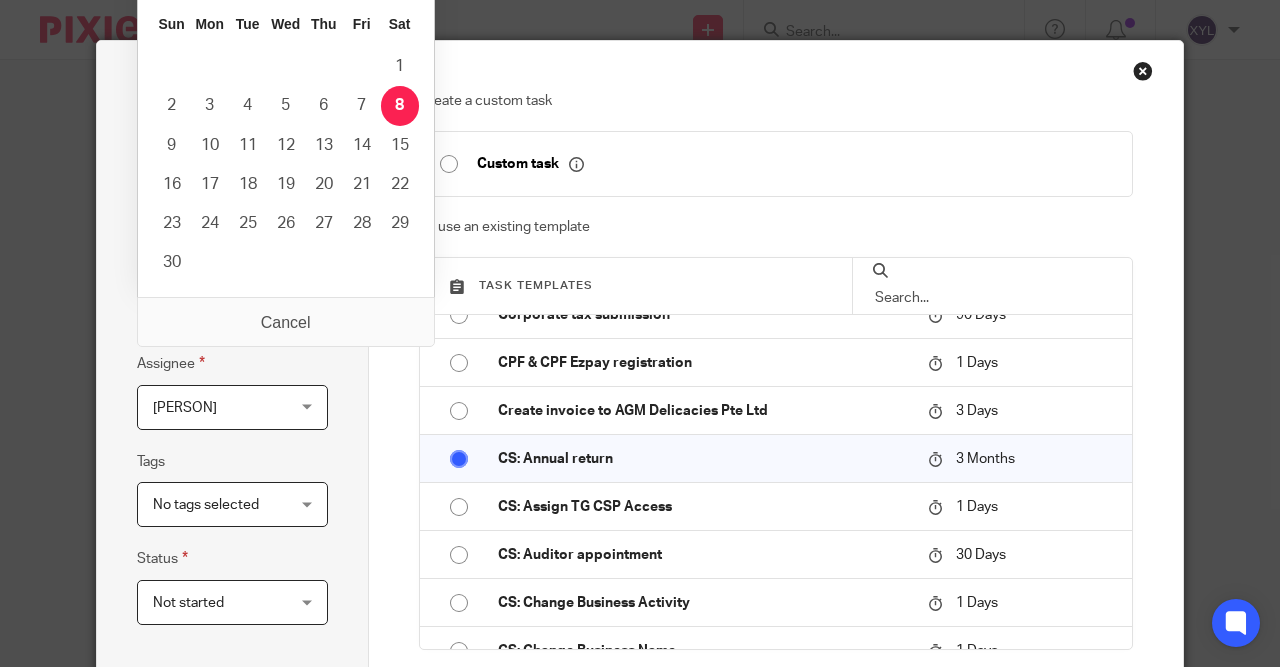 click on "Task details
Task name   CS: Annual return
Deadline
2025-11-08   Assignee
[PERSON]
[PERSON]
Client manager
[PERSON]
[PERSON]
[PERSON]
[PERSON]
[PERSON]
[PERSON]
[PERSON]
[PERSON]
[PERSON]
[PERSON]
19   Tags
No tags selected
Completed
In progress
In review (Reviewer)
Put on Hold
Ready to submit/file
Urgent" at bounding box center [233, 561] 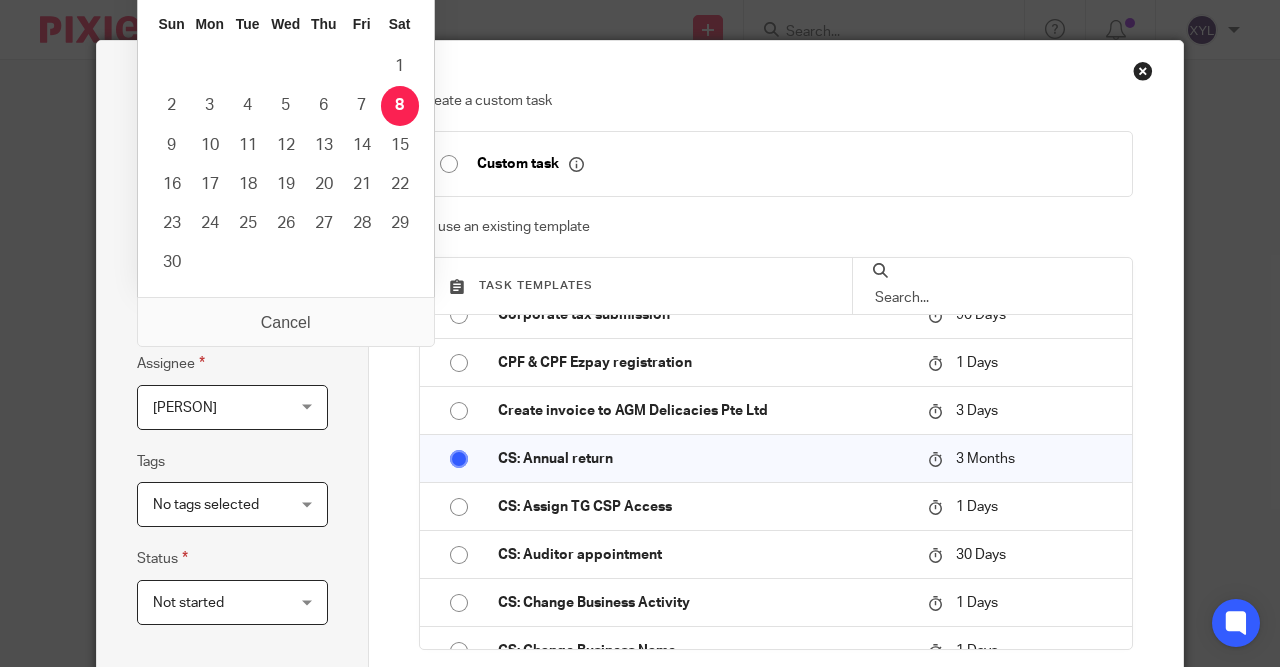 click on "2025-11-08" at bounding box center (232, 309) 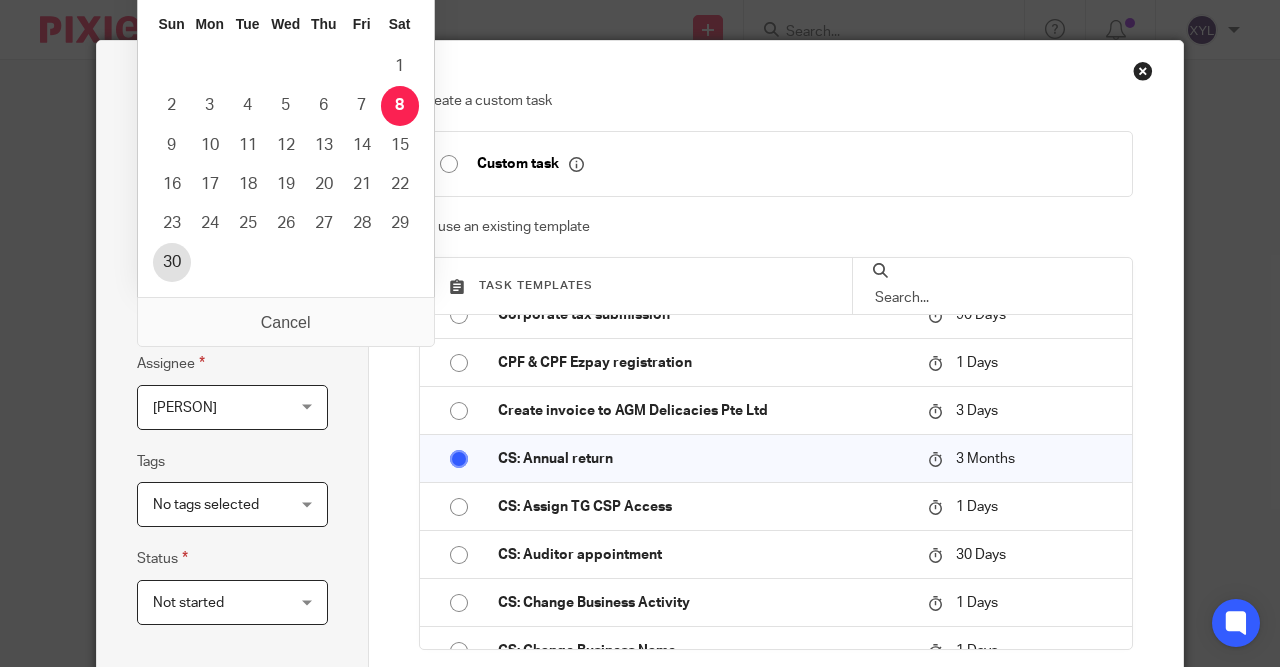 click on "30" at bounding box center [172, 262] 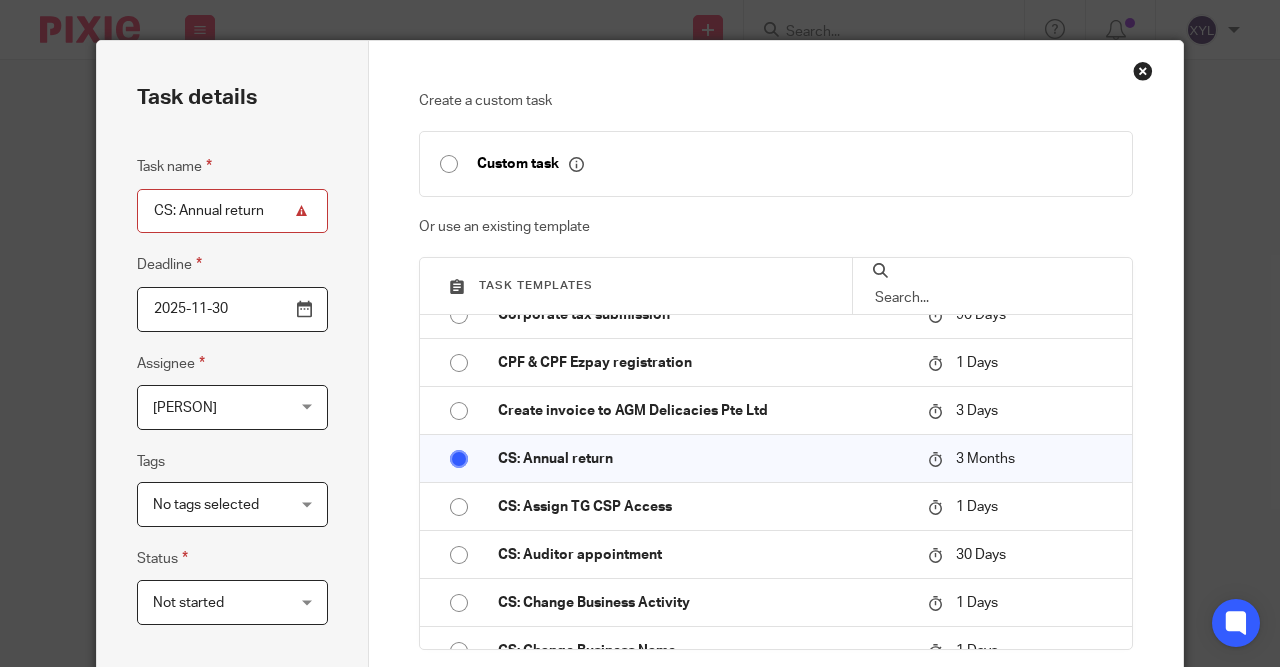 click on "2025-11-30" at bounding box center [232, 309] 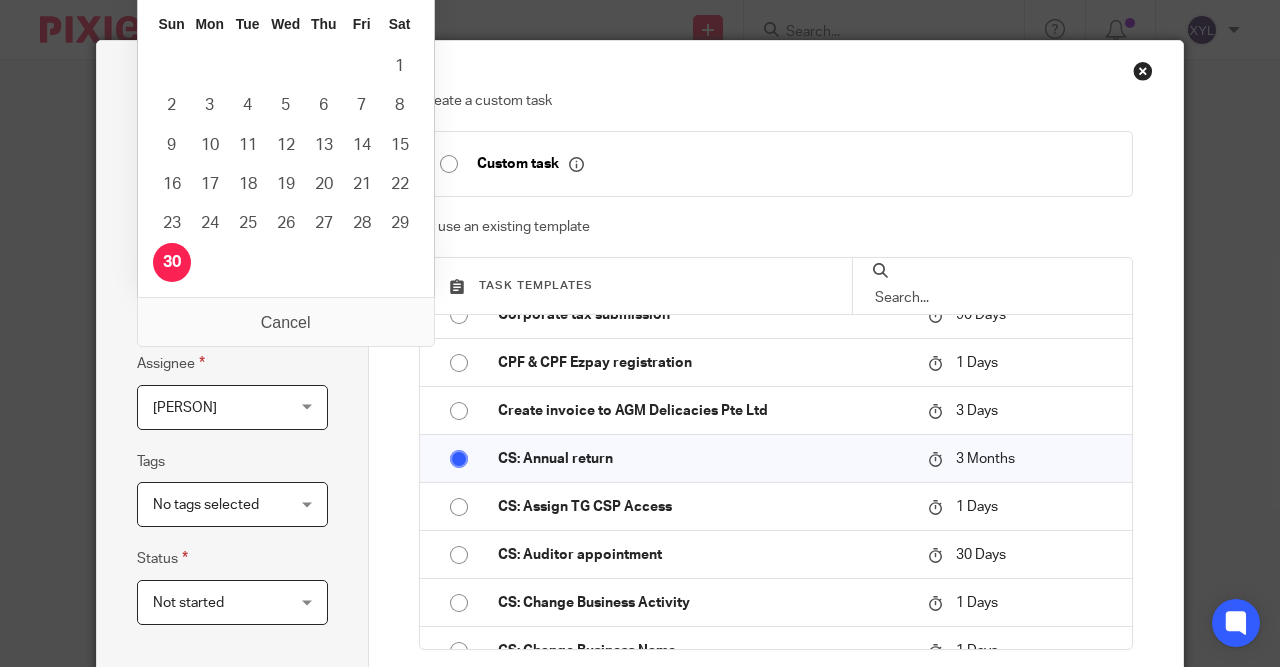 click on "Xin Yi Lun
Xin Yi Lun" at bounding box center (232, 407) 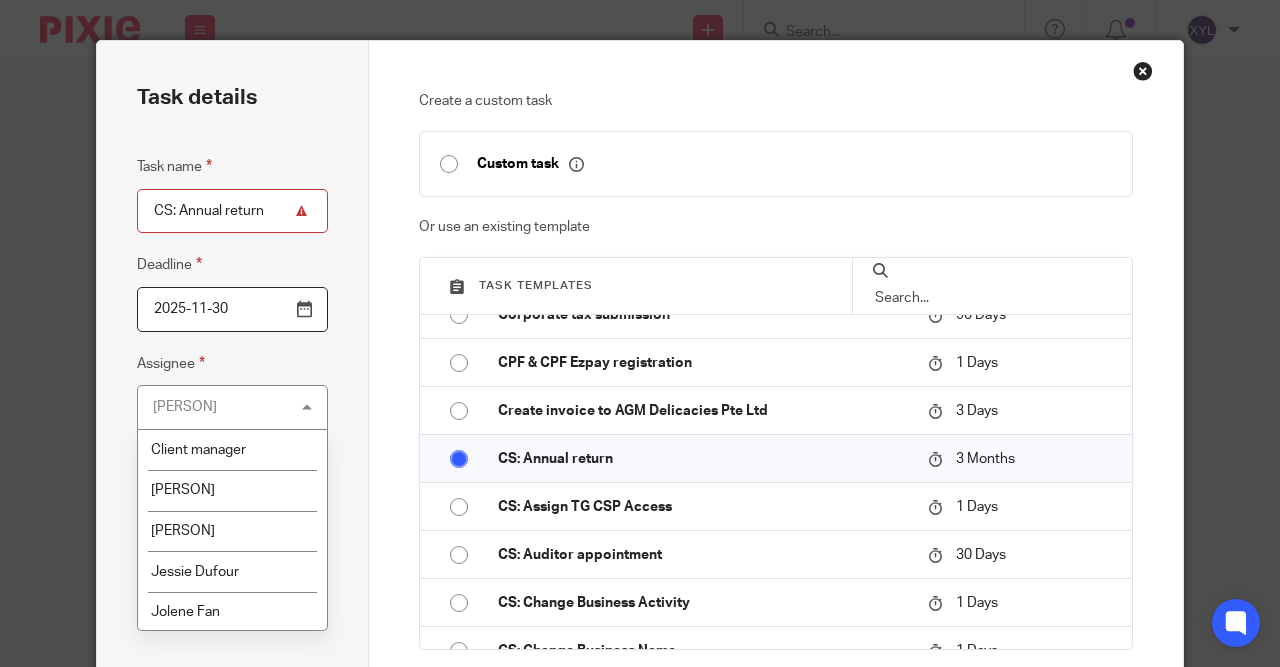 click on "Assignee
Xin Yi Lun
Xin Yi Lun
Client manager
Irene Wee
Irshyadah Beevi
Jessie Dufour
Jolene Fan
Joyce Tiong
Kim Balinas
Matthew Tang
Mei Chi Lau
Rosie Lim
Suganthi Selvarajan
Tisch Global
Xin Yi Lun
19" at bounding box center (232, 391) 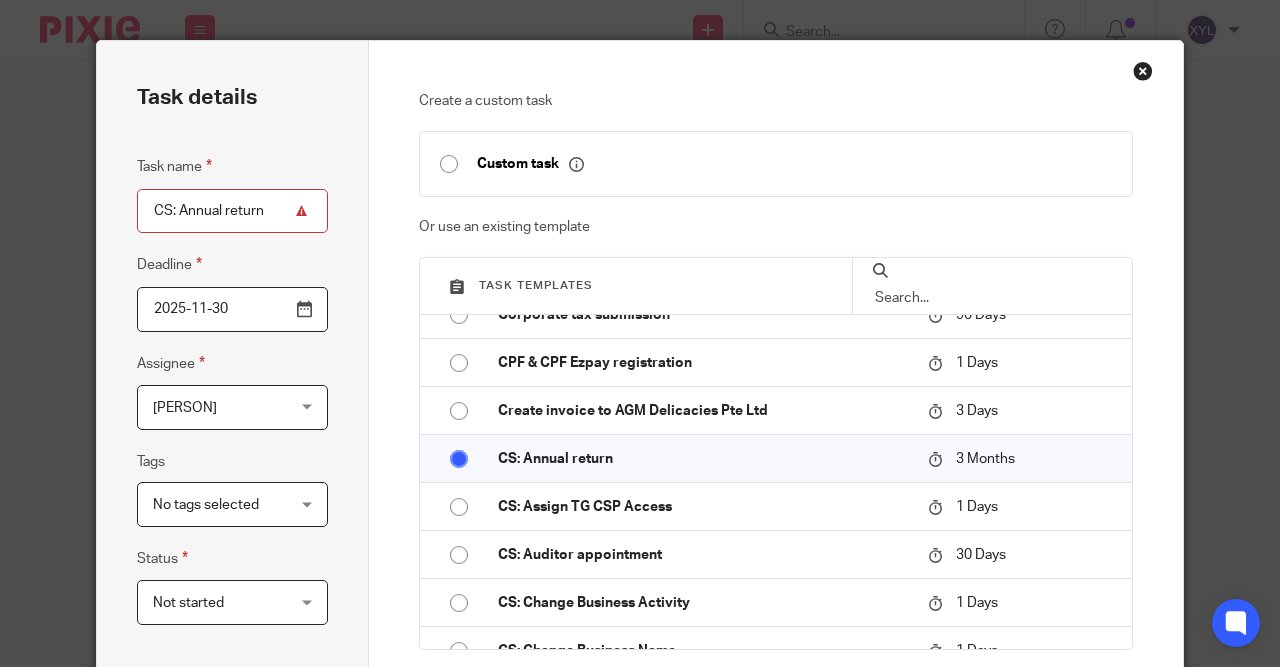 click on "CS: Annual return" at bounding box center (232, 211) 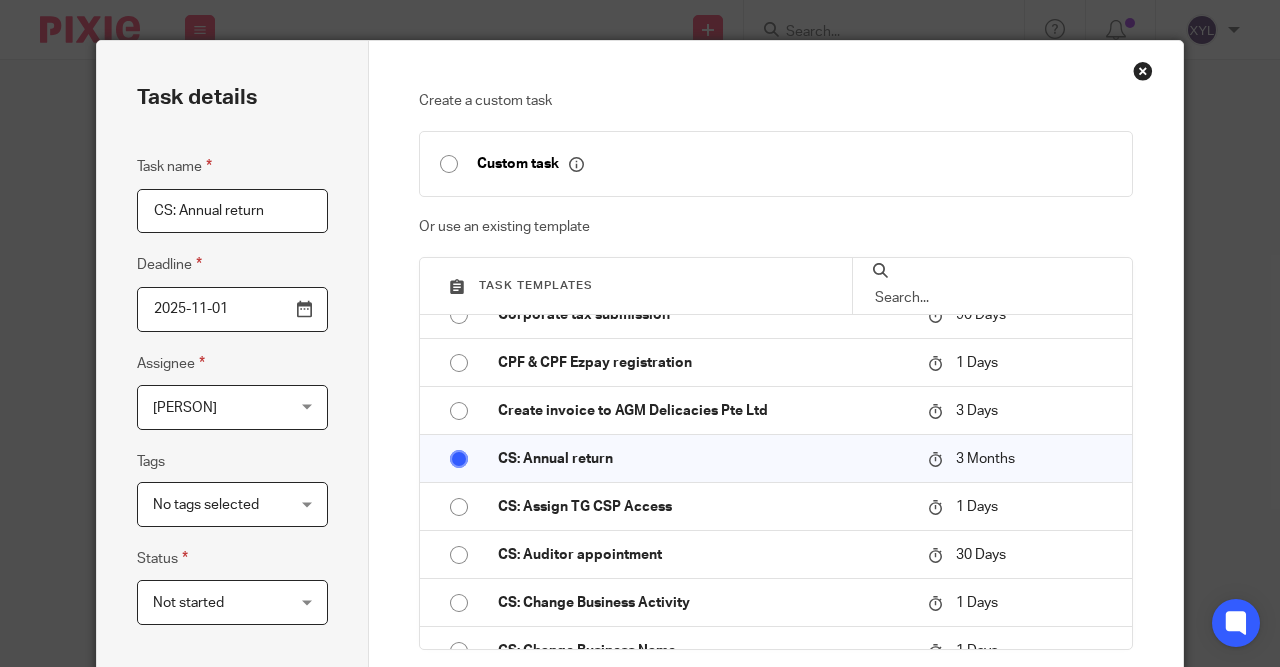 click on "2025-11-01" at bounding box center (232, 309) 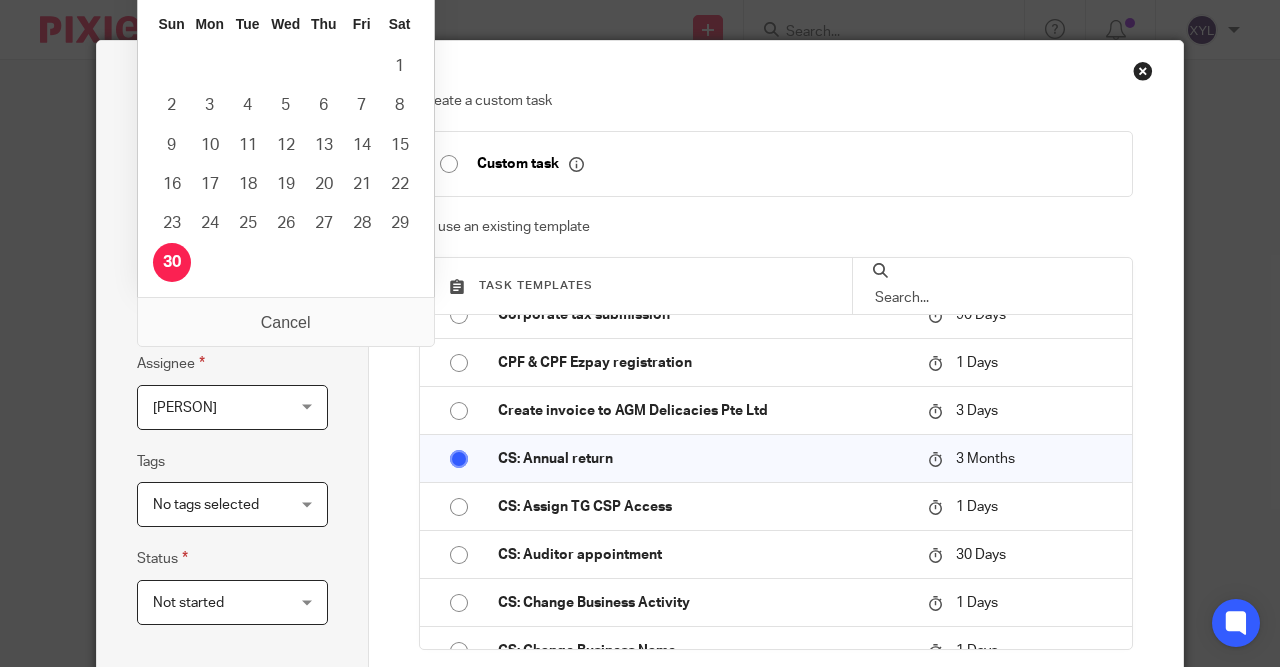 click on "2025-11-30" at bounding box center (232, 309) 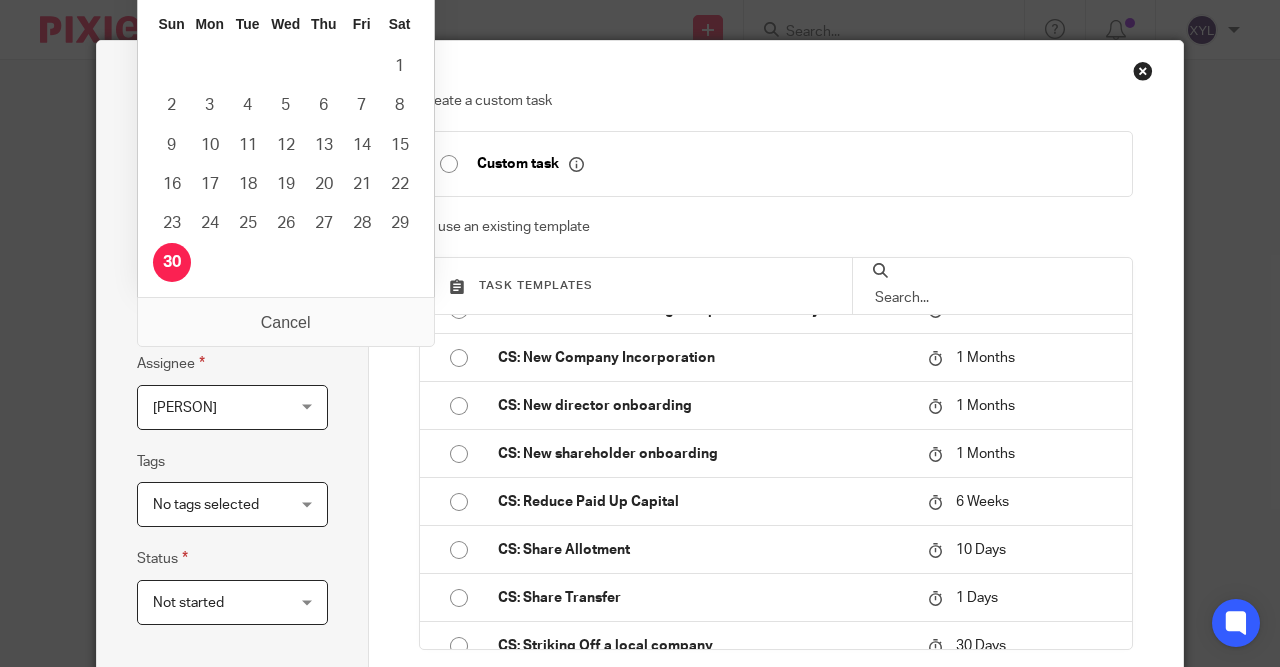 scroll, scrollTop: 898, scrollLeft: 0, axis: vertical 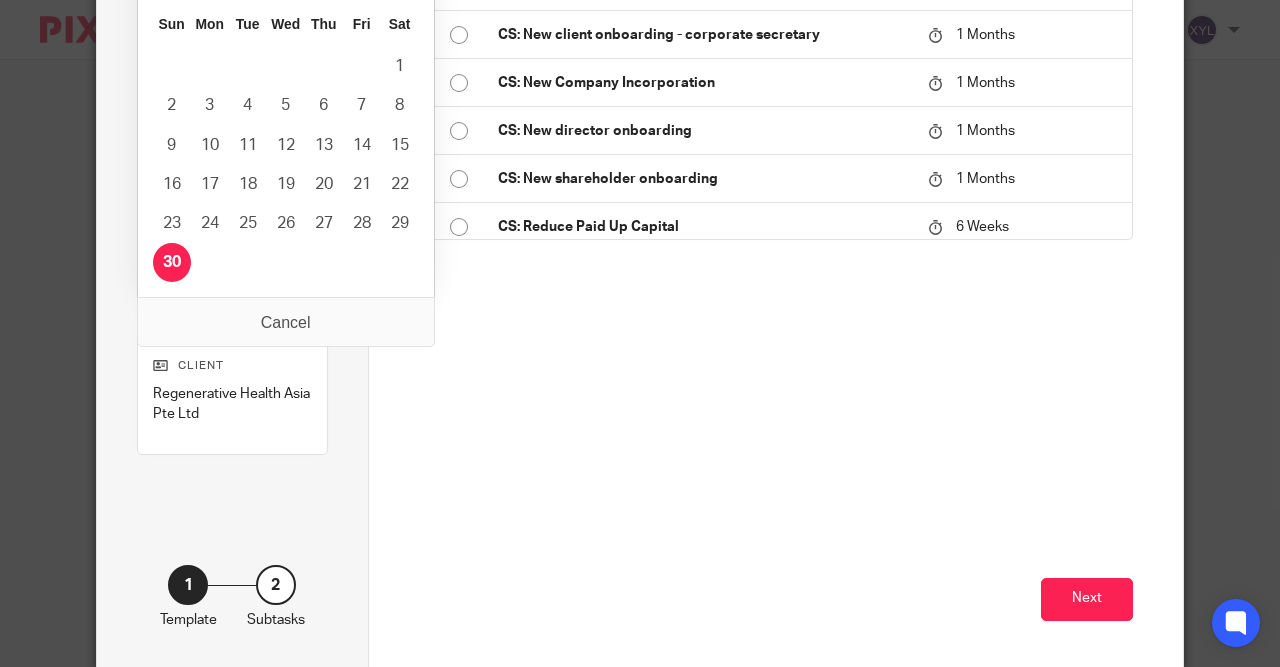 click on "Task details
Task name   CS: Annual return
Deadline
2025-11-30   Assignee
Xin Yi Lun
Xin Yi Lun
Client manager
Irene Wee
Irshyadah Beevi
Jessie Dufour
Jolene Fan
Joyce Tiong
Kim Balinas
Matthew Tang
Mei Chi Lau
Rosie Lim
Suganthi Selvarajan
Tisch Global
Xin Yi Lun
19   Tags
No tags selected
Completed
In progress
In review (Reviewer)
Put on Hold
Ready to submit/file
Urgent
Status" at bounding box center [233, 151] 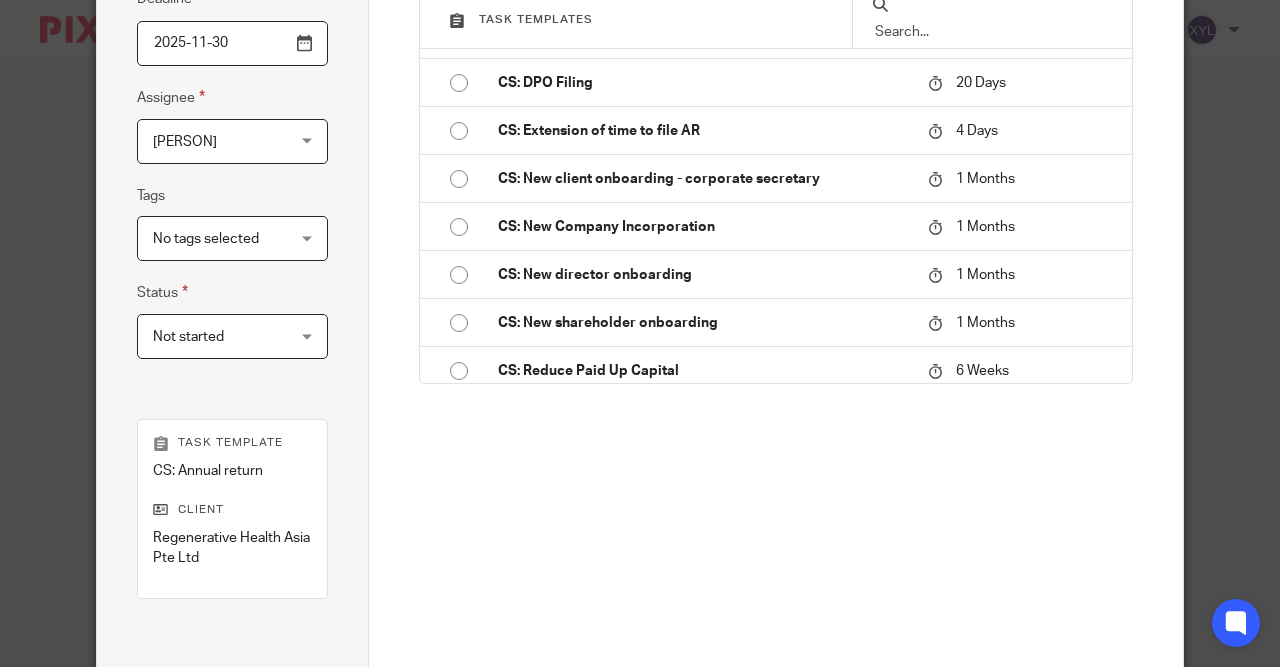 scroll, scrollTop: 262, scrollLeft: 0, axis: vertical 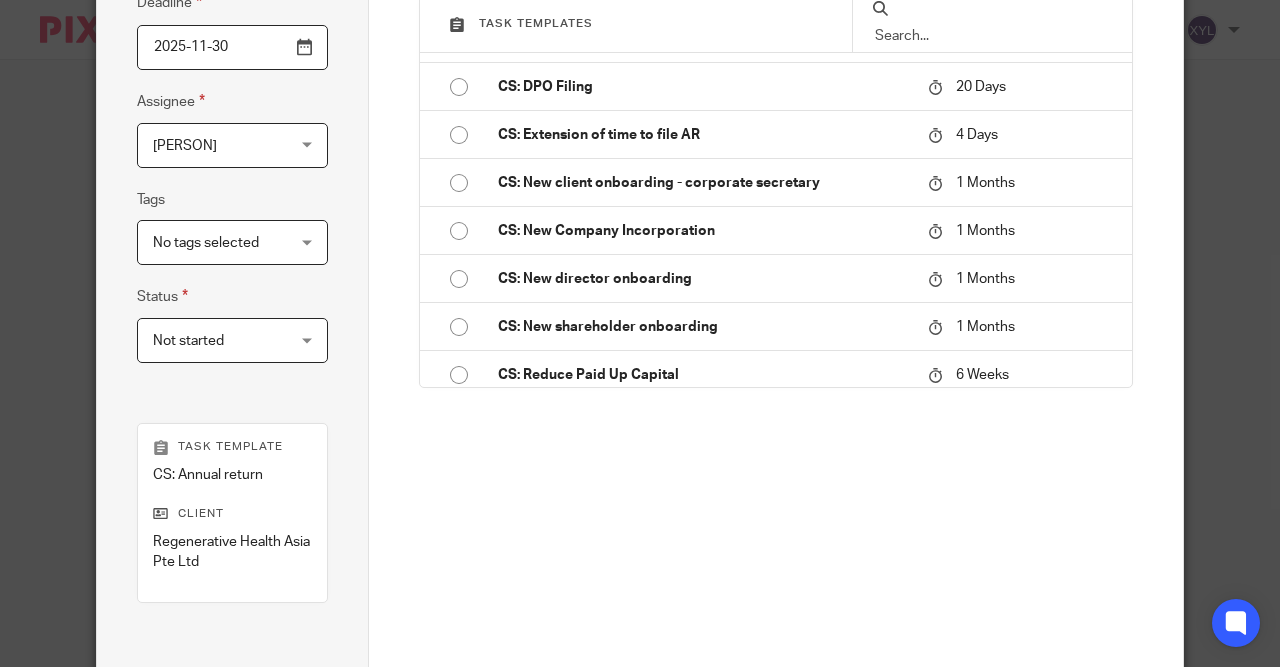 click on "2025-11-30" at bounding box center (232, 47) 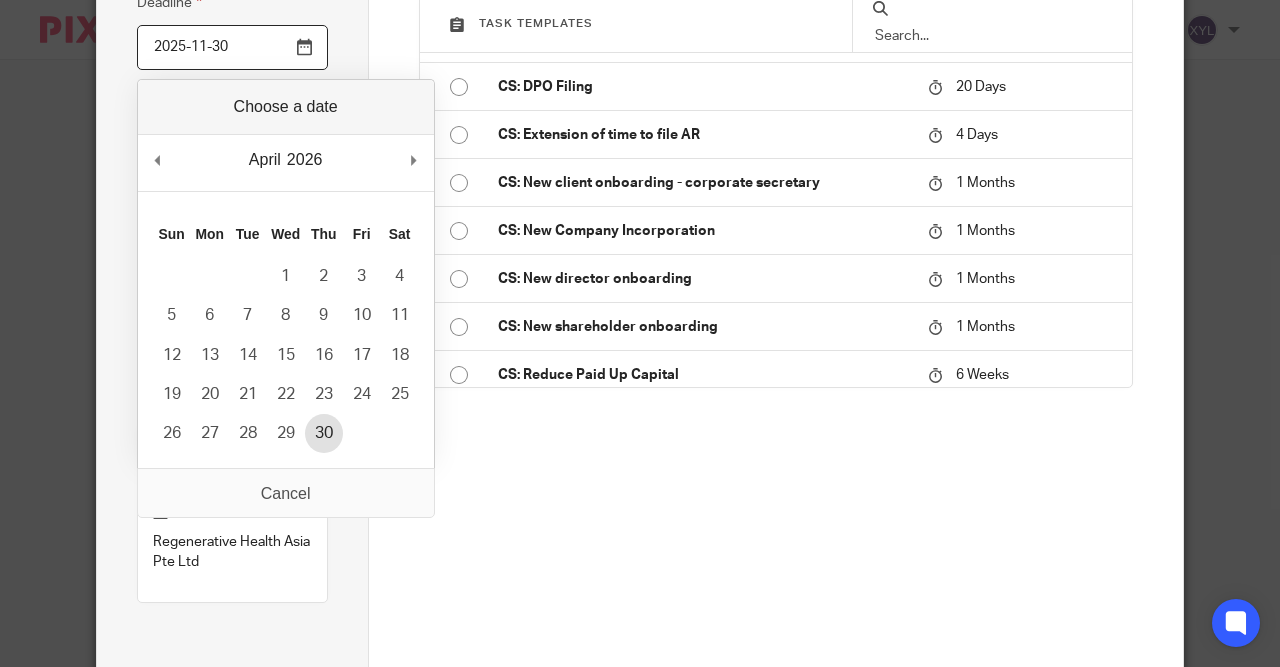 type on "2026-04-30" 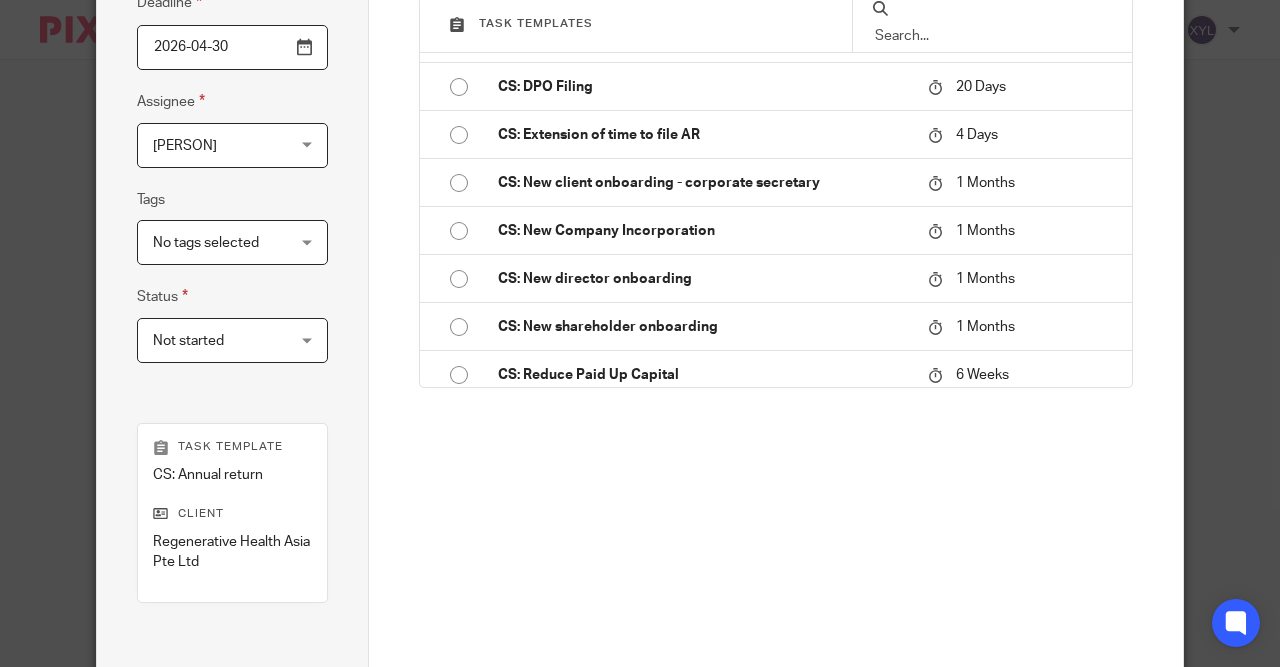 scroll, scrollTop: 453, scrollLeft: 0, axis: vertical 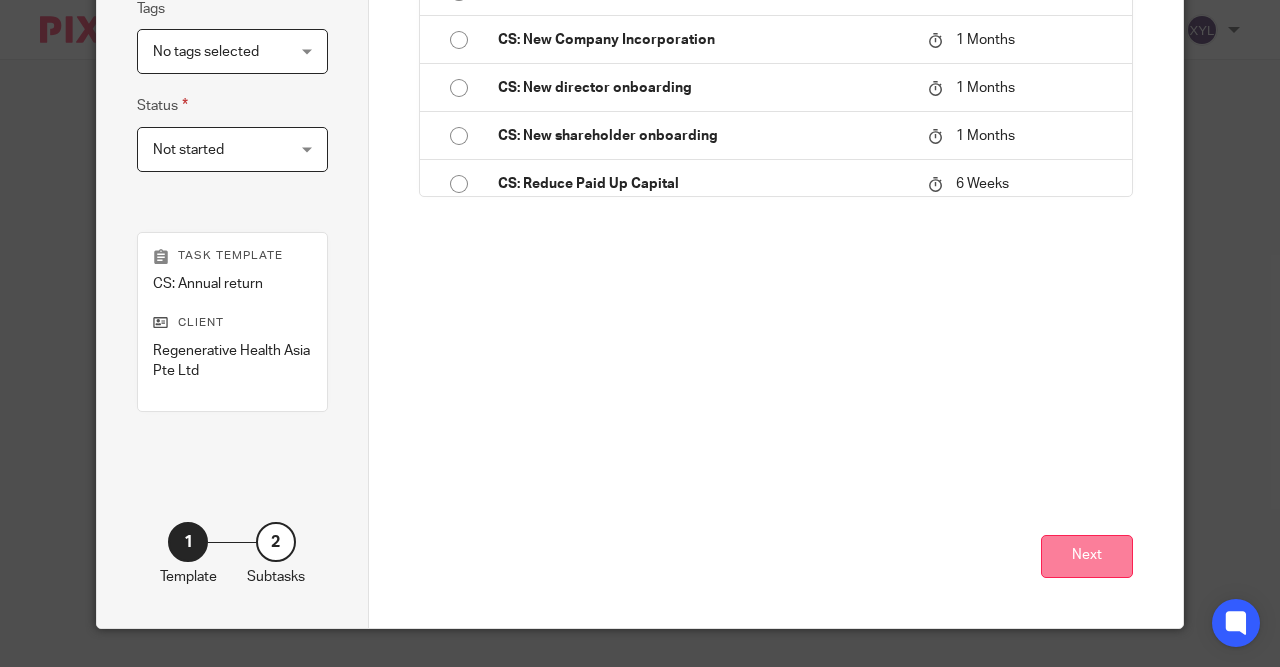 click on "Next" at bounding box center (1087, 556) 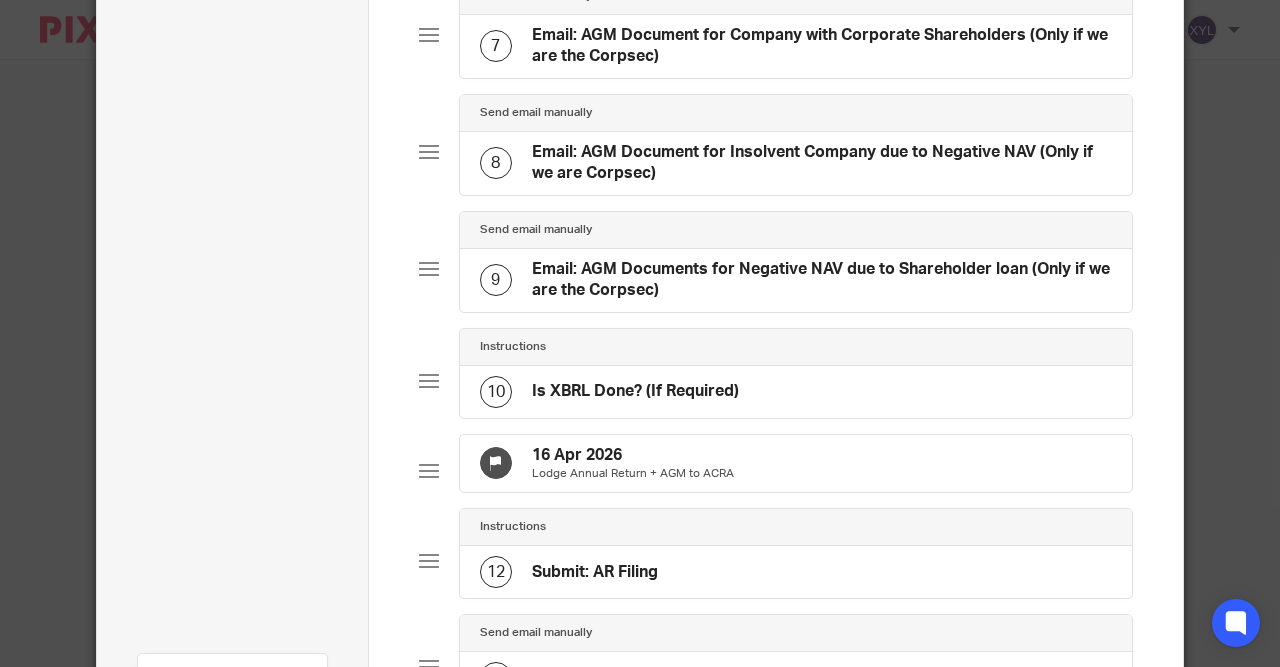 click on "9
Email: AGM Documents for Negative NAV due to Shareholder loan (Only if we are the Corpsec)" at bounding box center [796, 280] 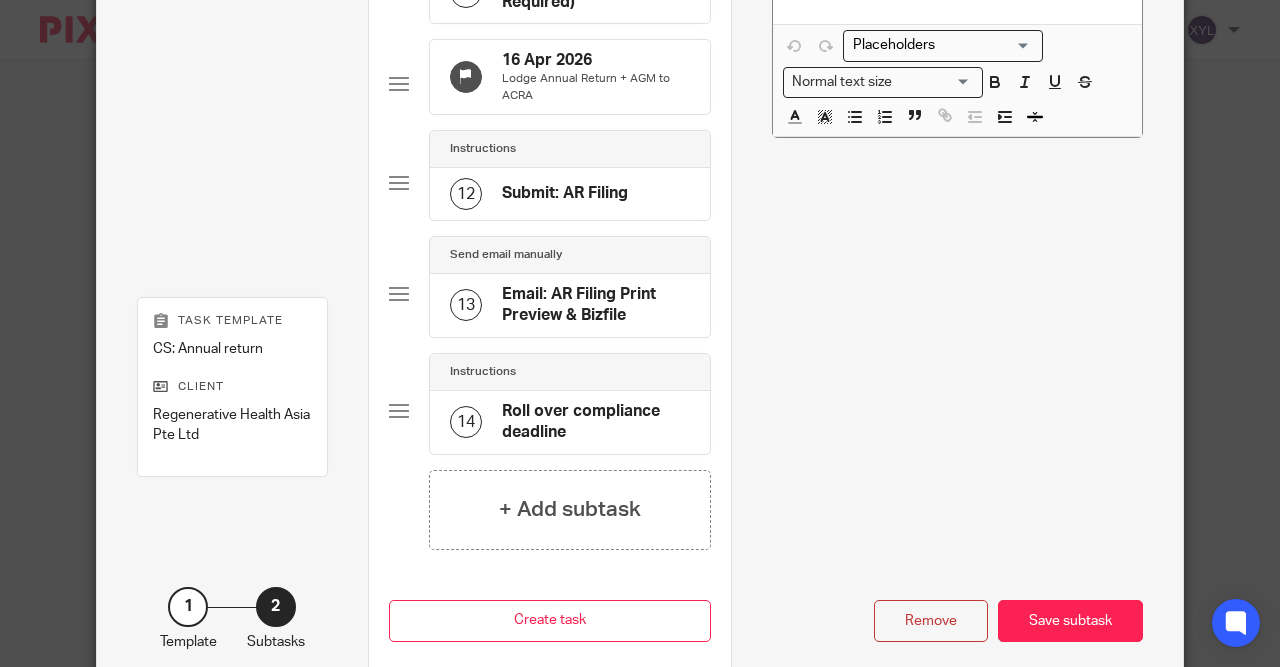scroll, scrollTop: 1496, scrollLeft: 0, axis: vertical 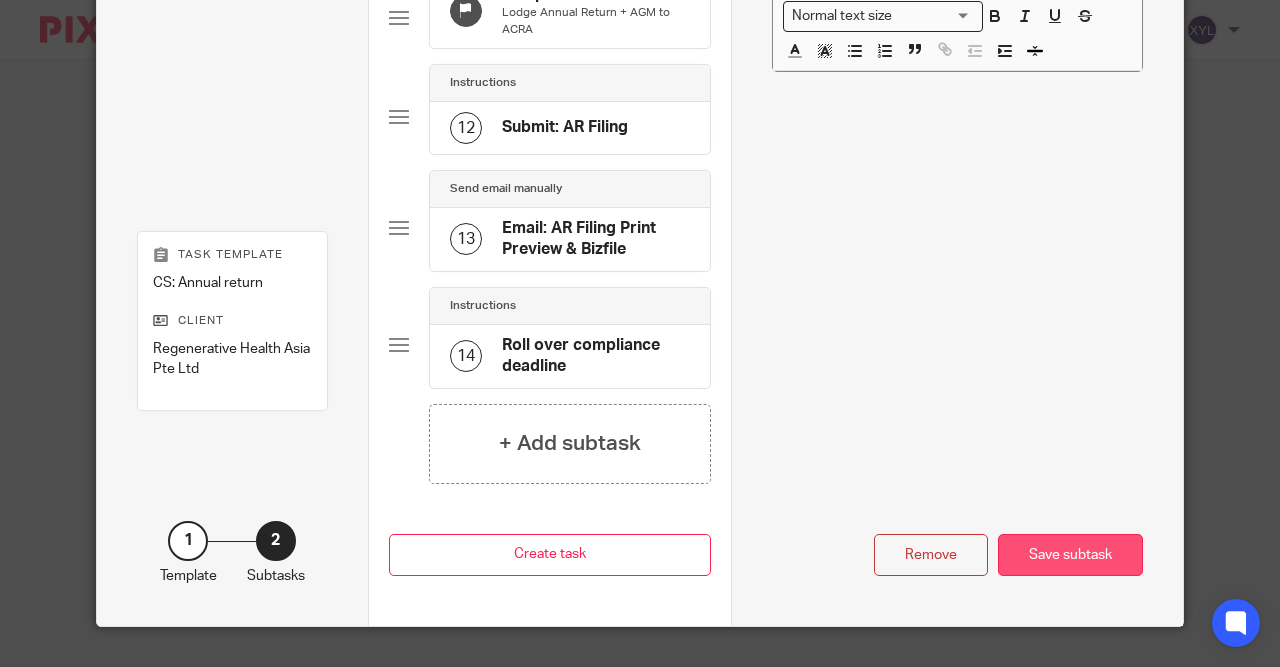 click on "Save subtask" at bounding box center [1070, 555] 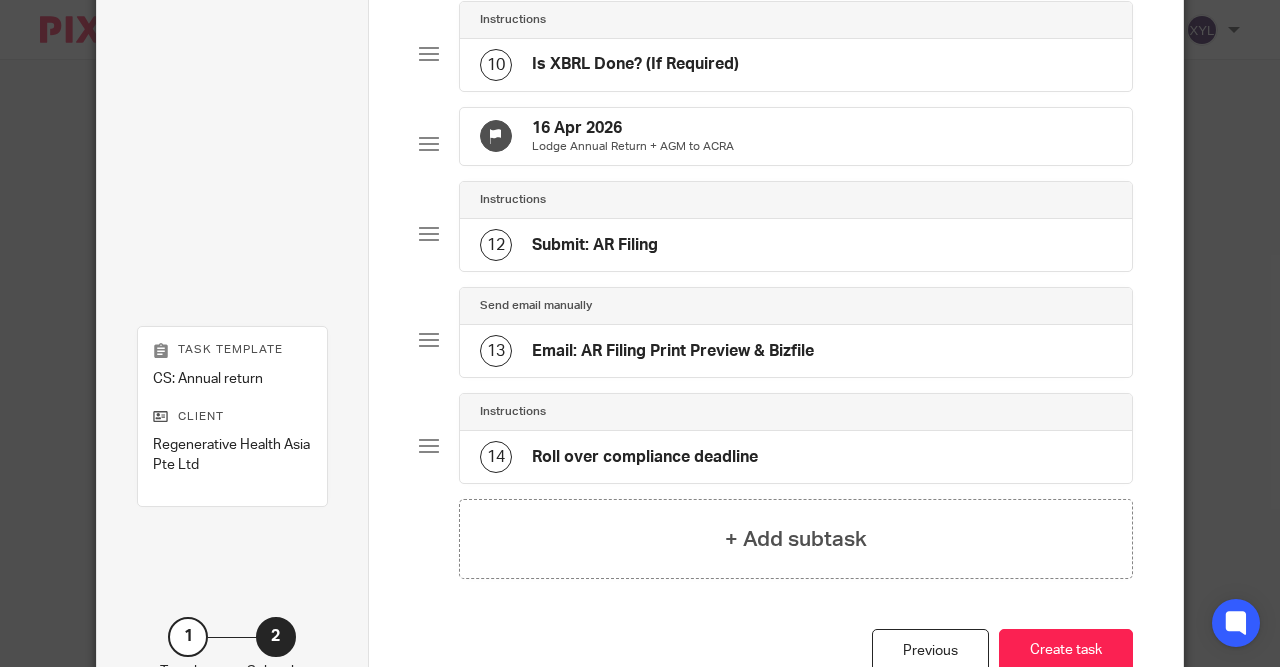 scroll, scrollTop: 1212, scrollLeft: 0, axis: vertical 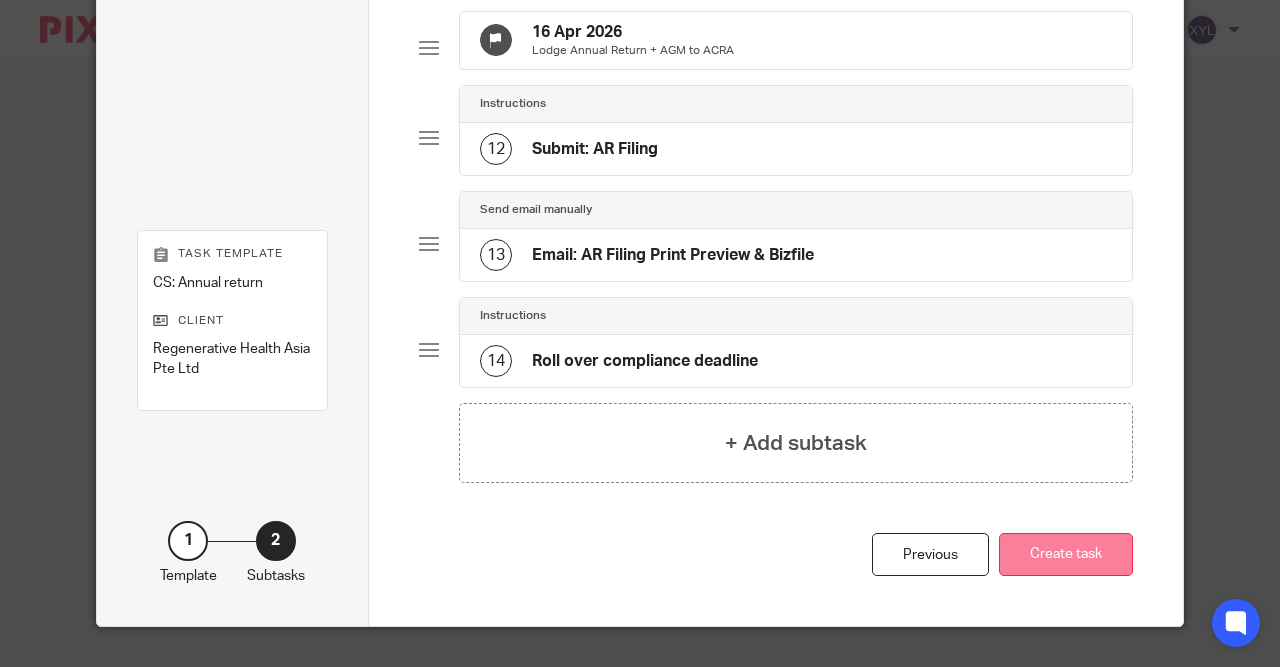 click on "Create task" at bounding box center [1066, 554] 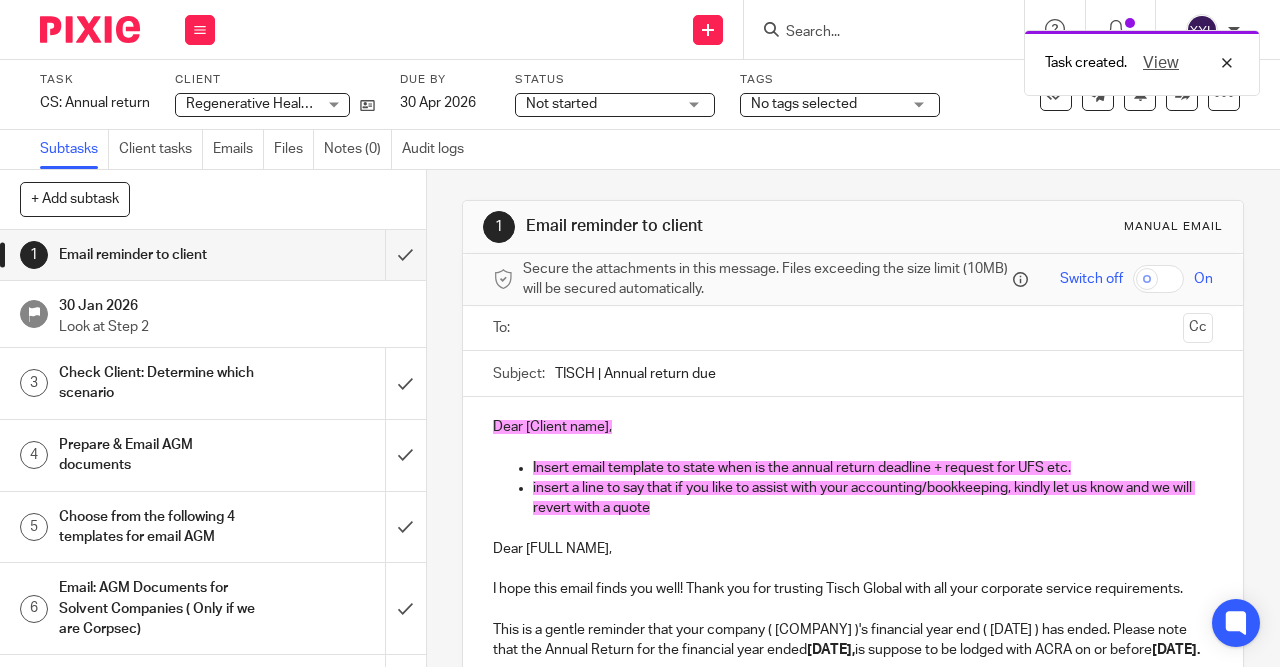 scroll, scrollTop: 0, scrollLeft: 0, axis: both 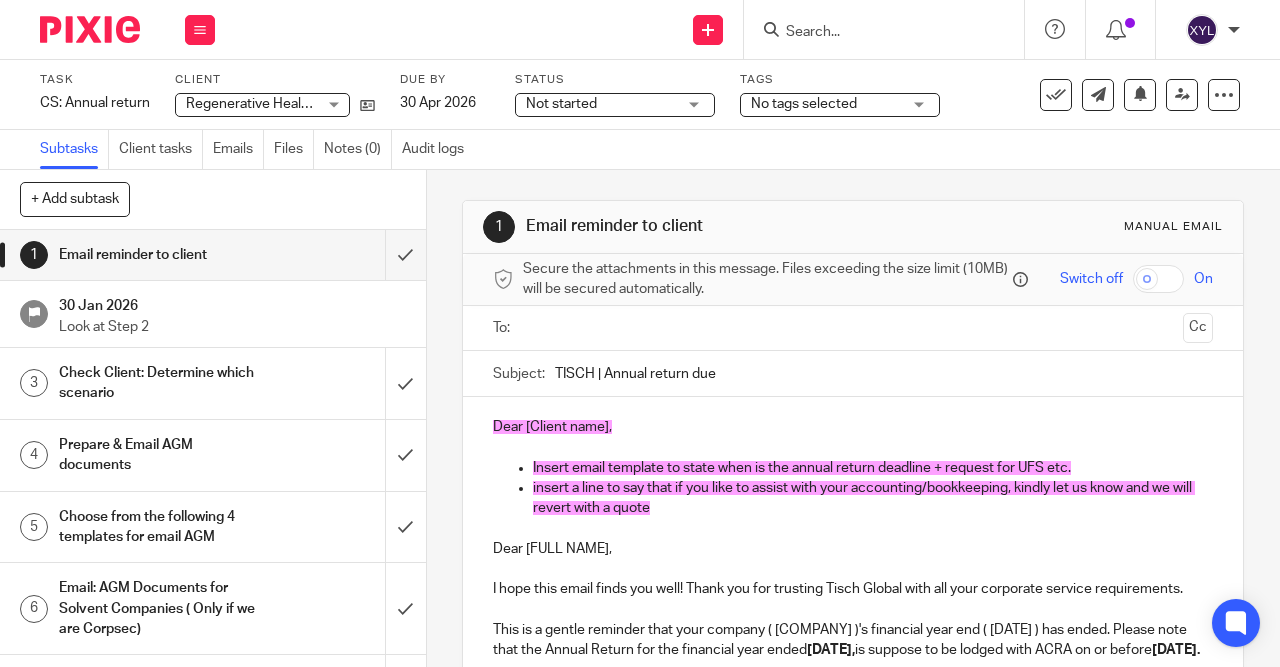 click on "Task created. View" at bounding box center (950, 58) 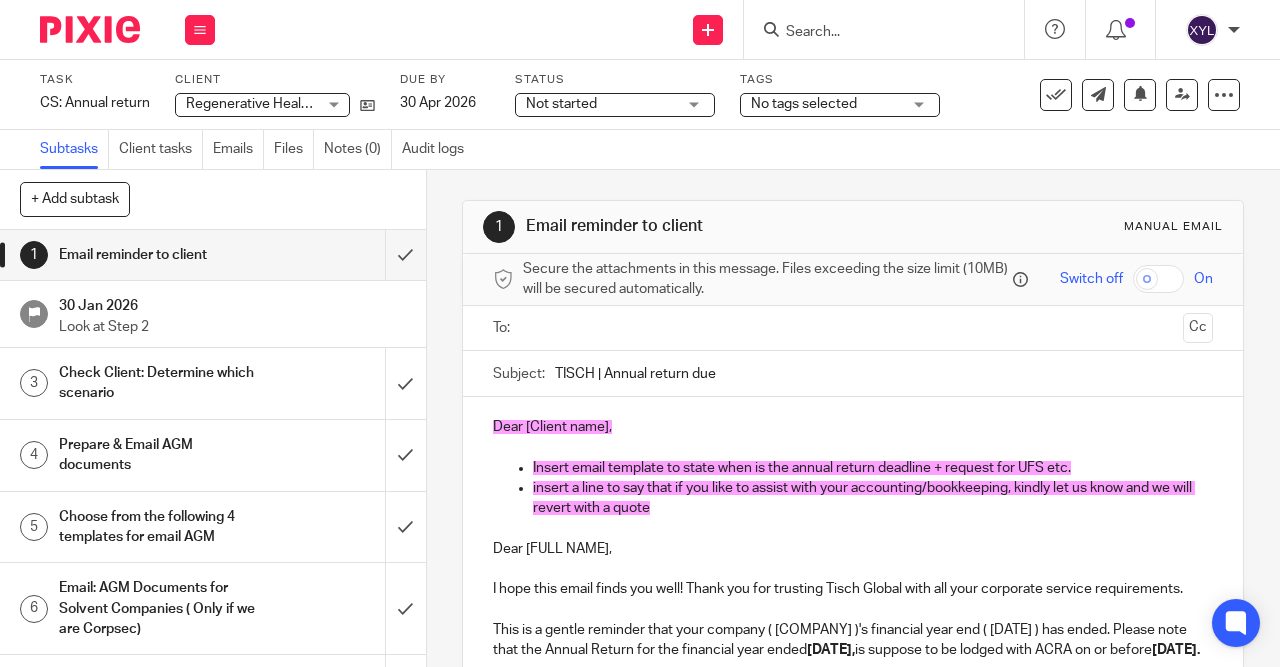 click at bounding box center (874, 33) 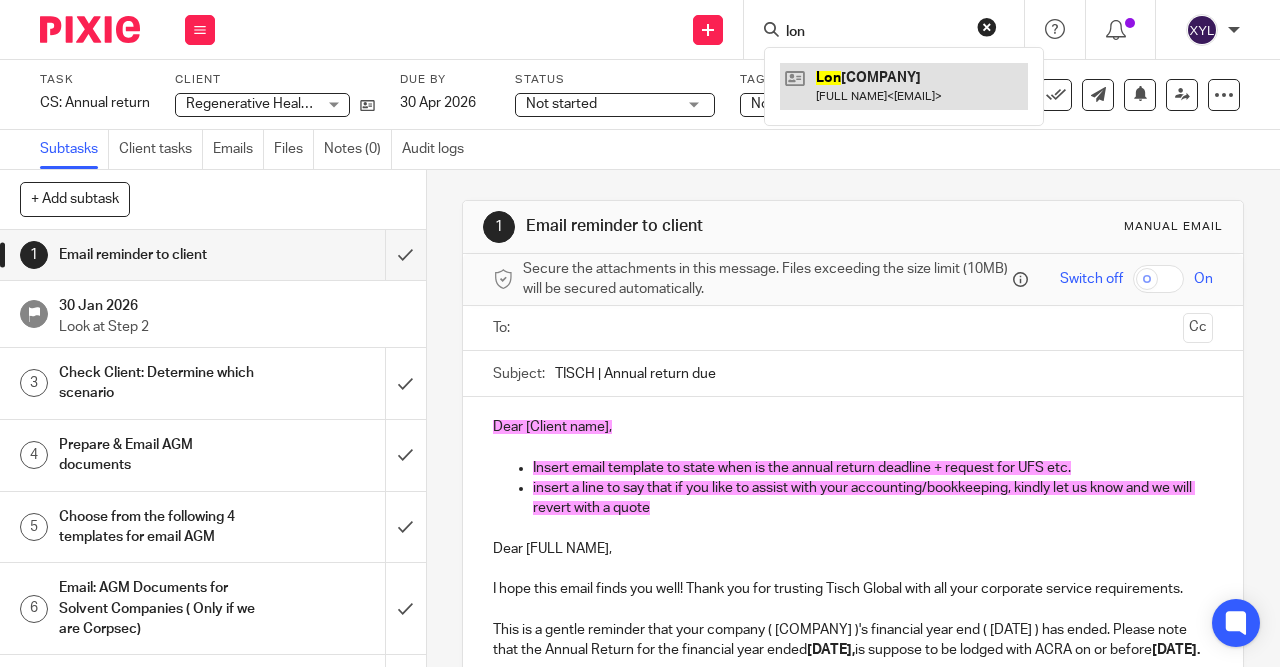 type on "lon" 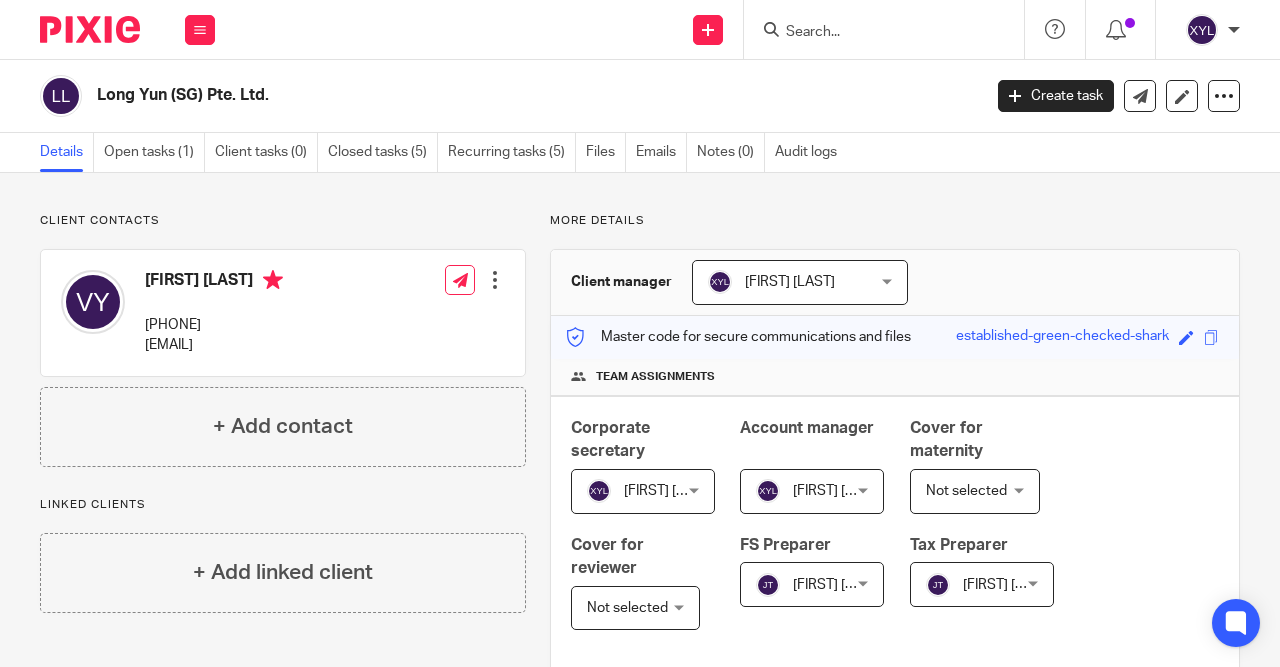 scroll, scrollTop: 0, scrollLeft: 0, axis: both 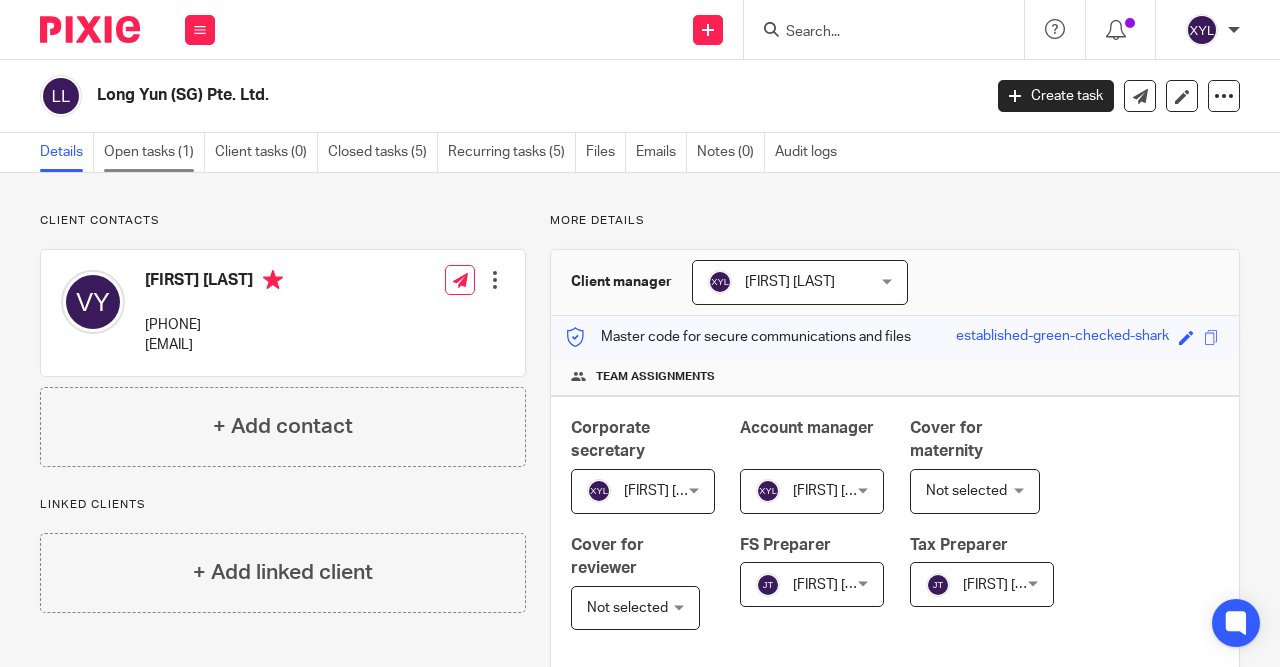 click on "Open tasks (1)" at bounding box center (154, 152) 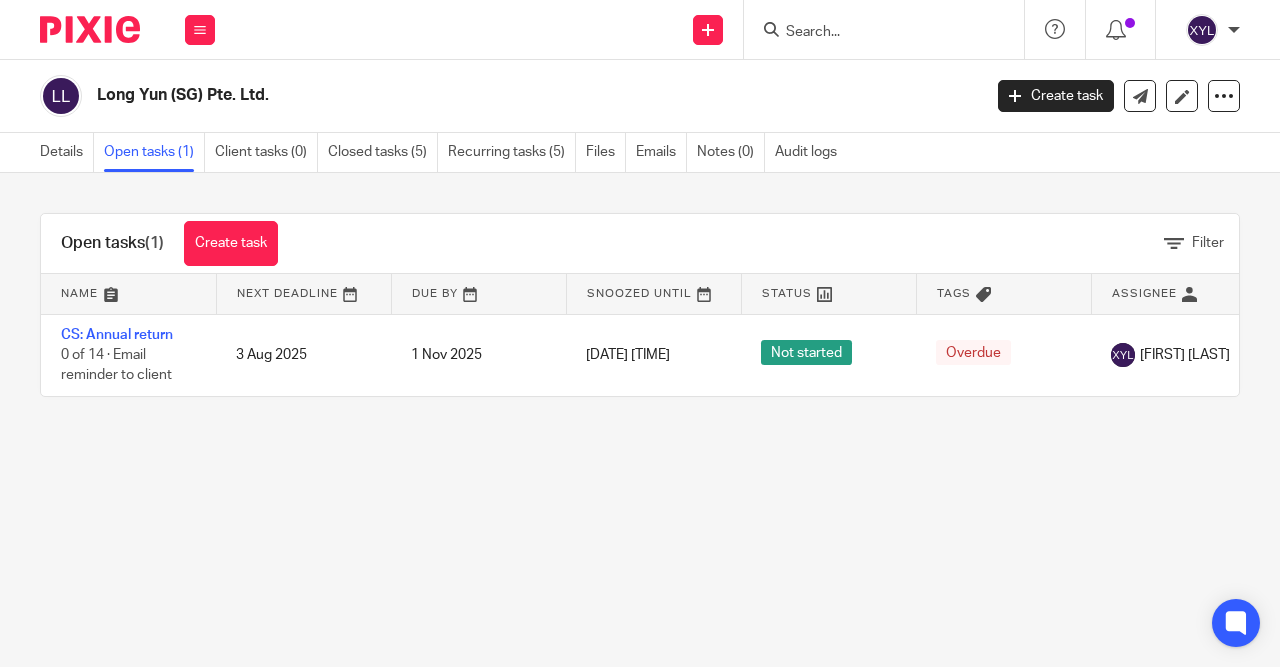 scroll, scrollTop: 0, scrollLeft: 0, axis: both 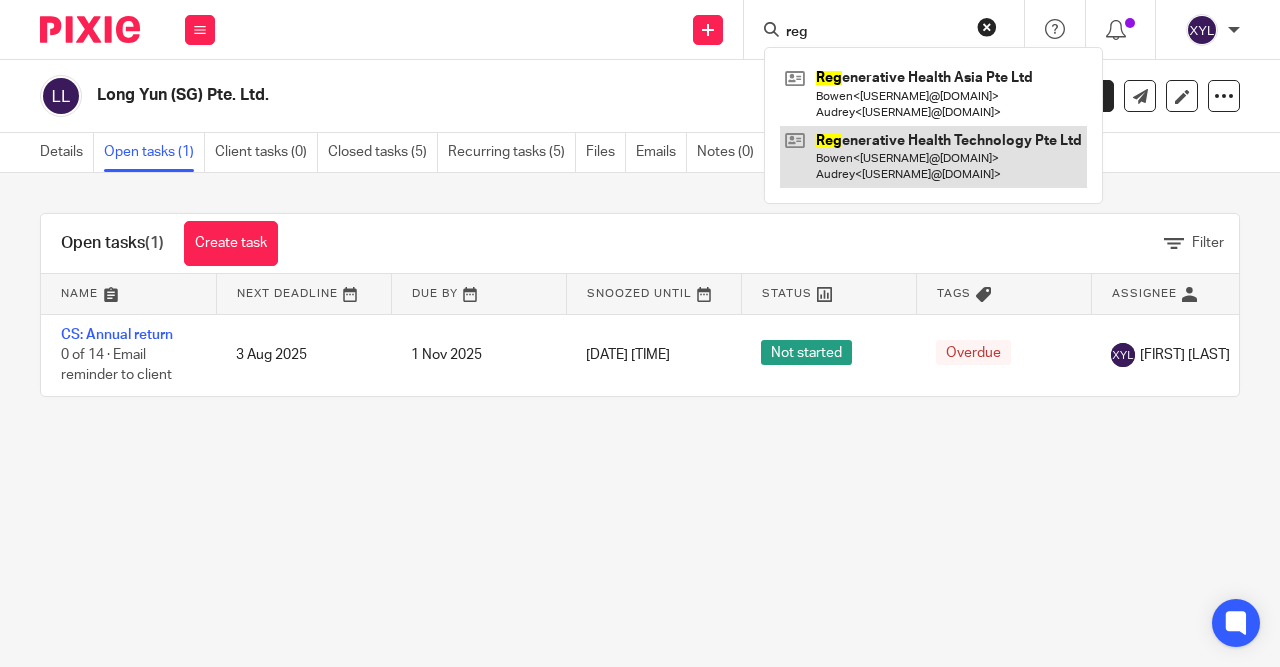 type on "reg" 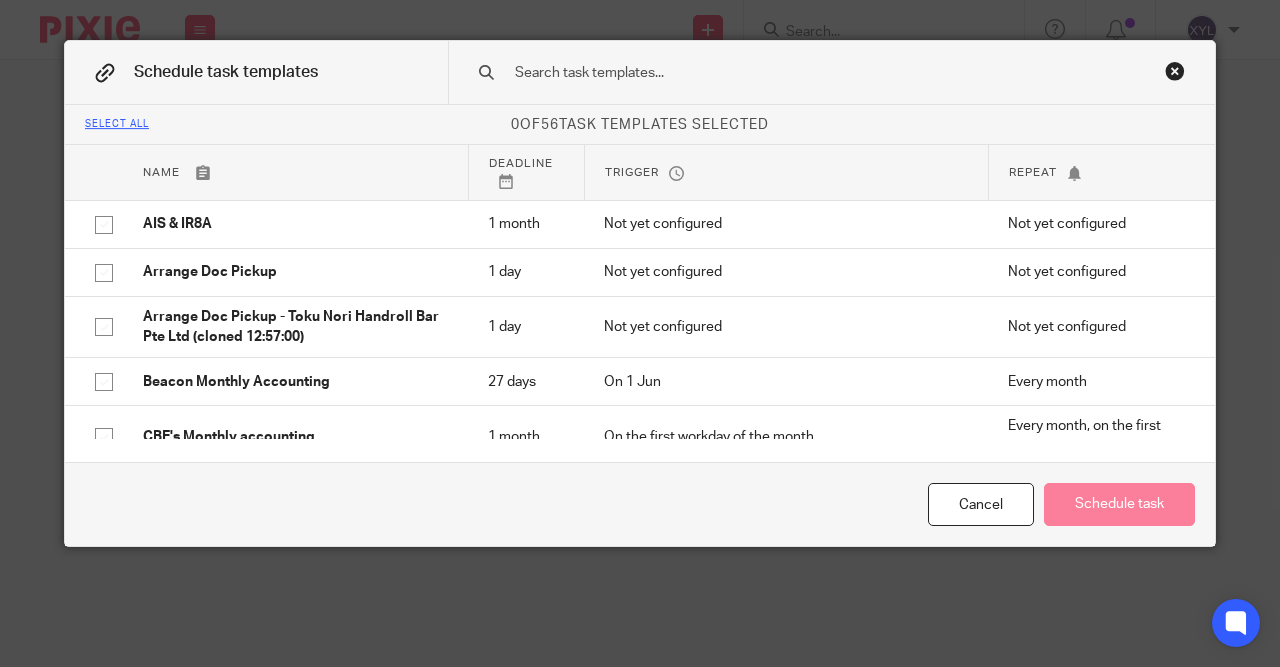 scroll, scrollTop: 0, scrollLeft: 0, axis: both 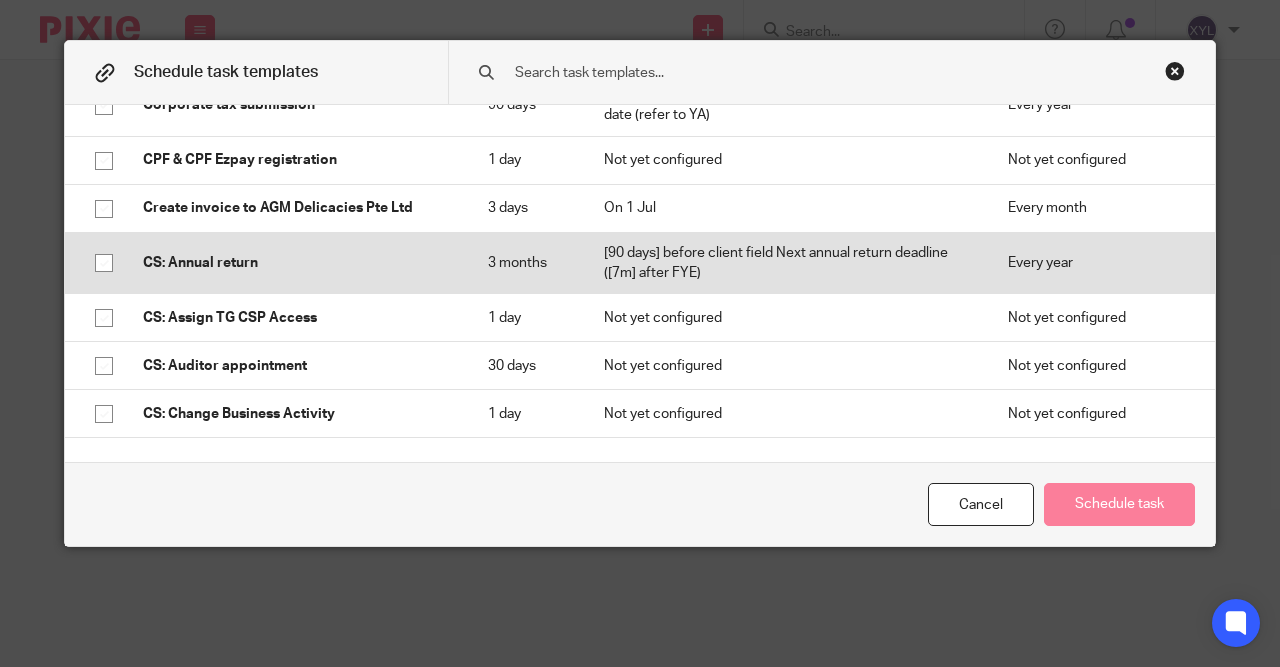 click on "CS: Annual return" at bounding box center (295, 263) 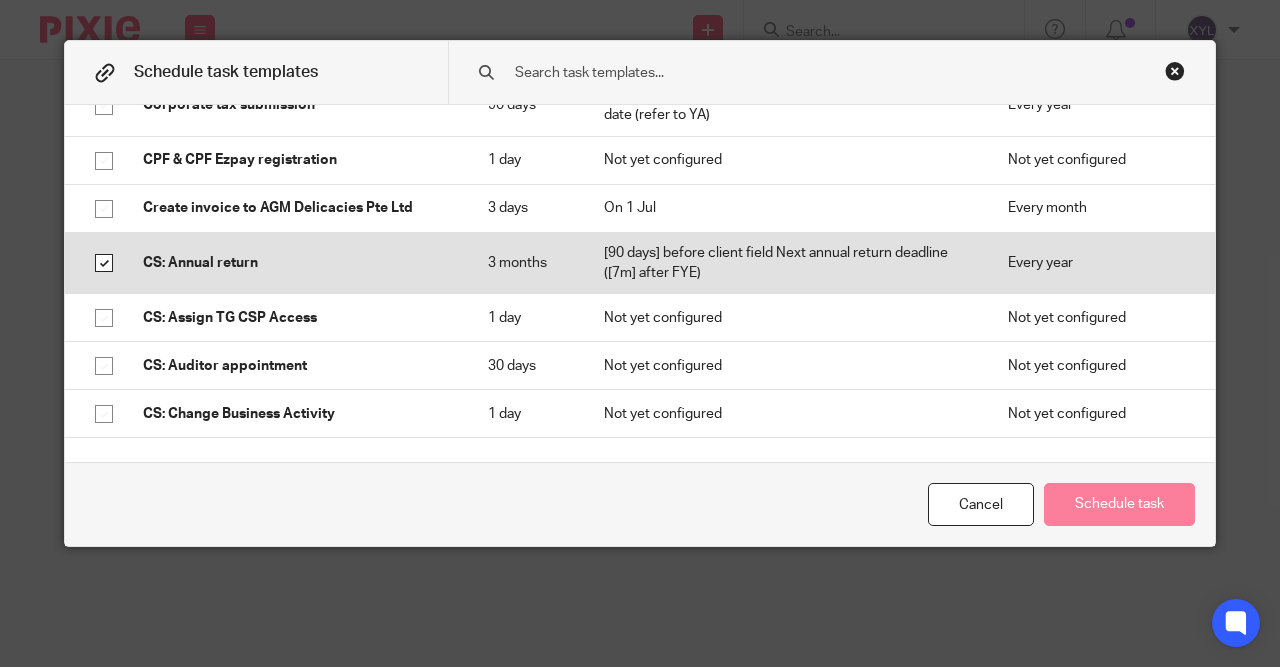 checkbox on "true" 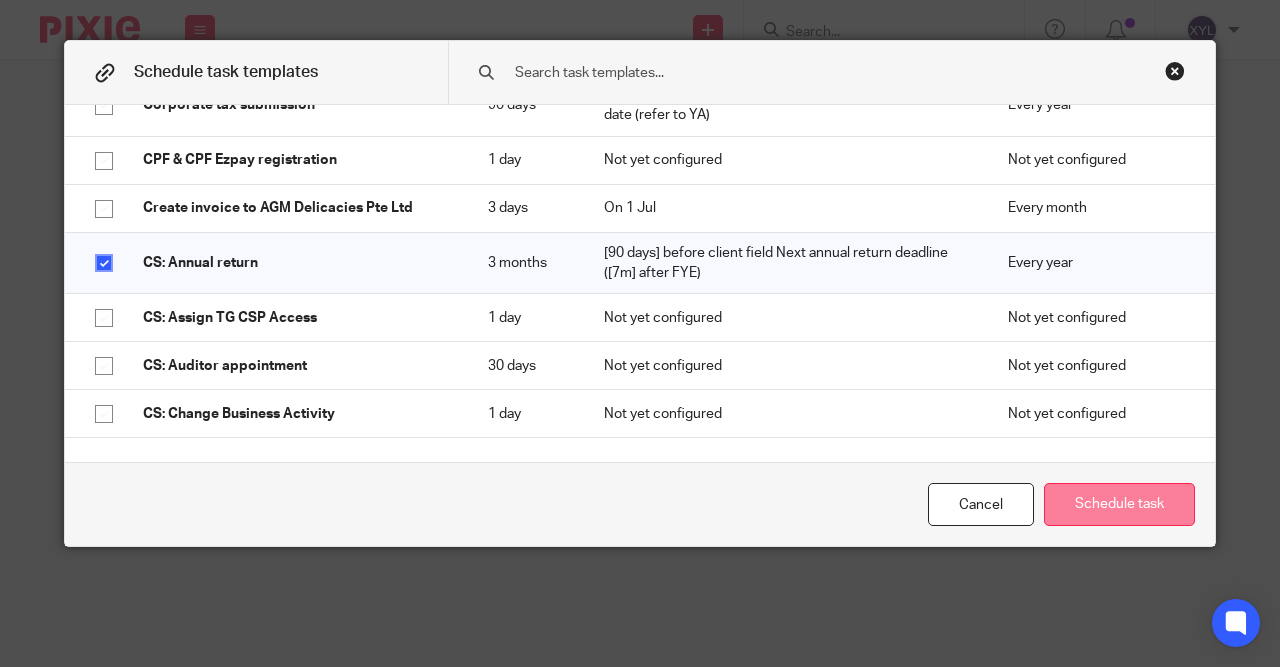 click on "Schedule task" at bounding box center [1119, 504] 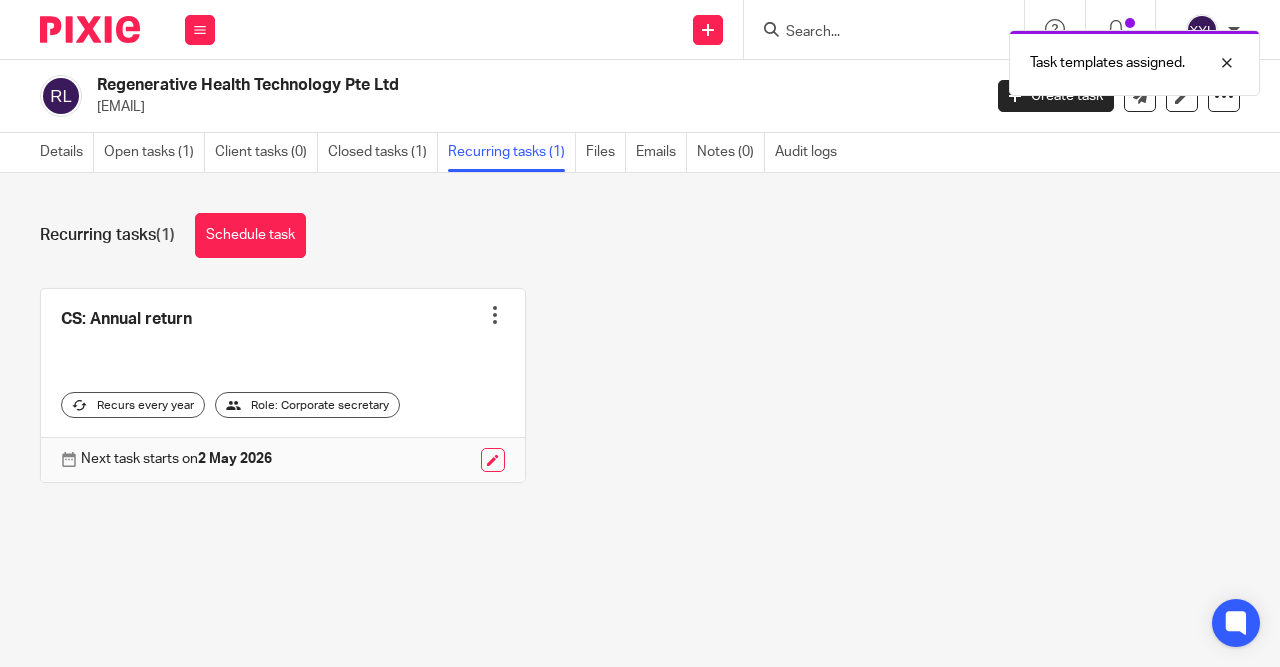 scroll, scrollTop: 0, scrollLeft: 0, axis: both 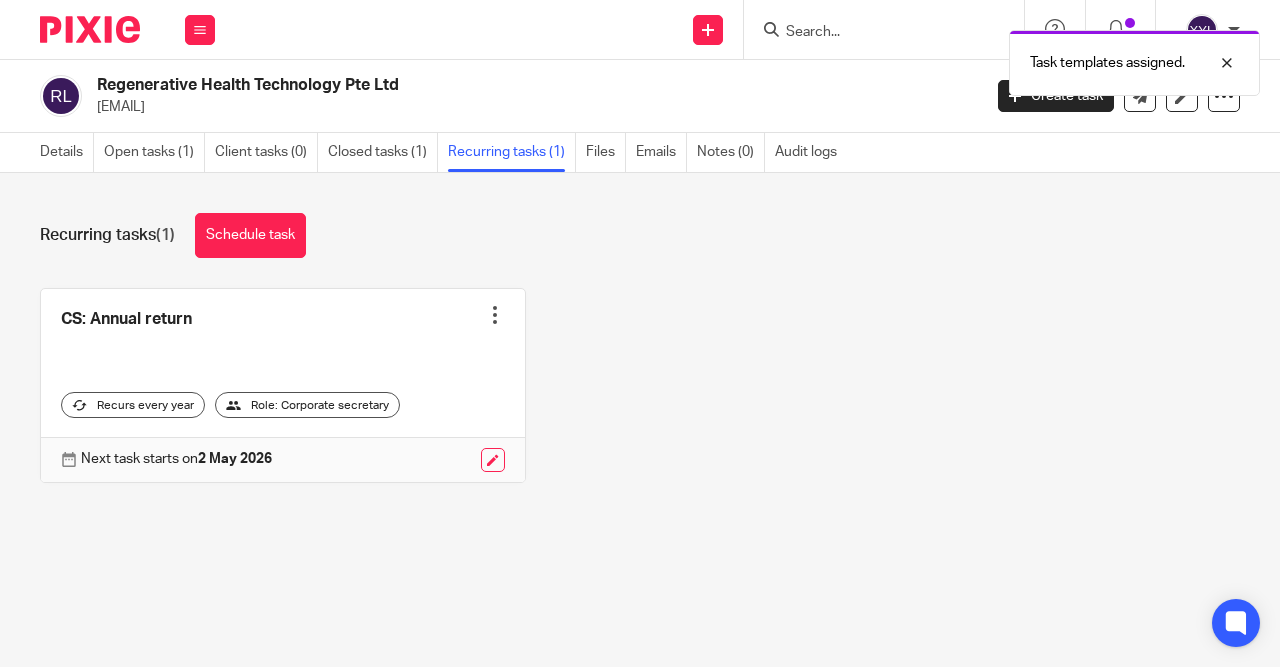 click at bounding box center [874, 33] 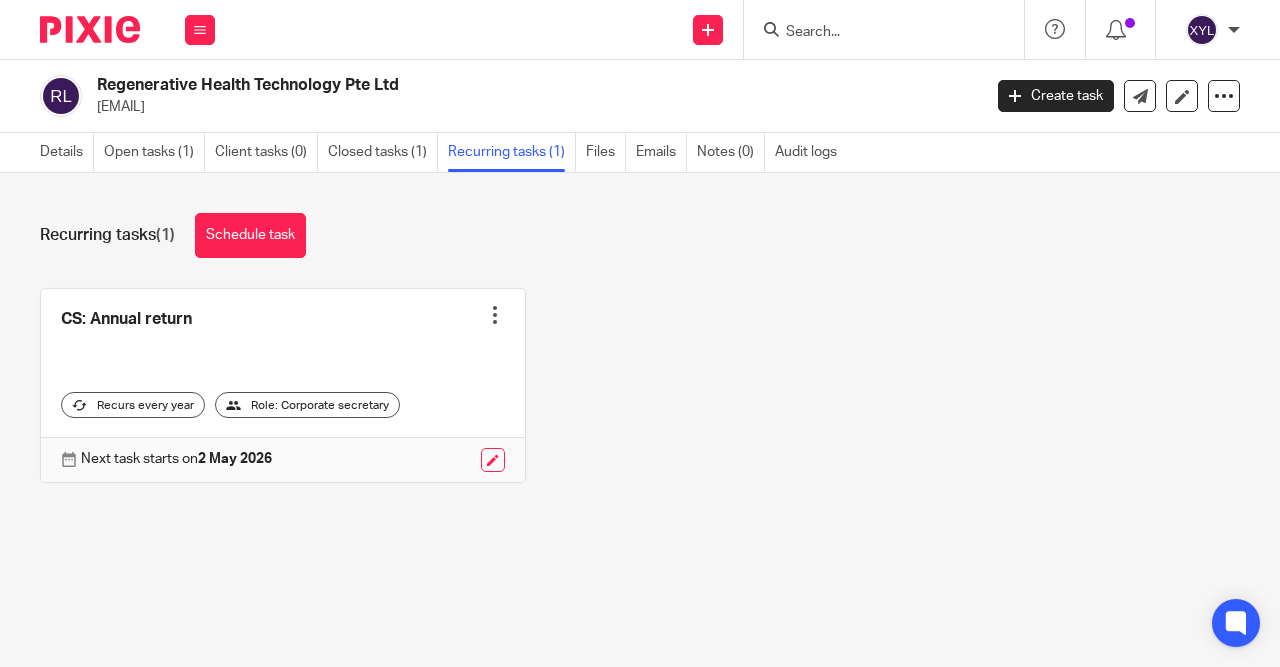 type on "u" 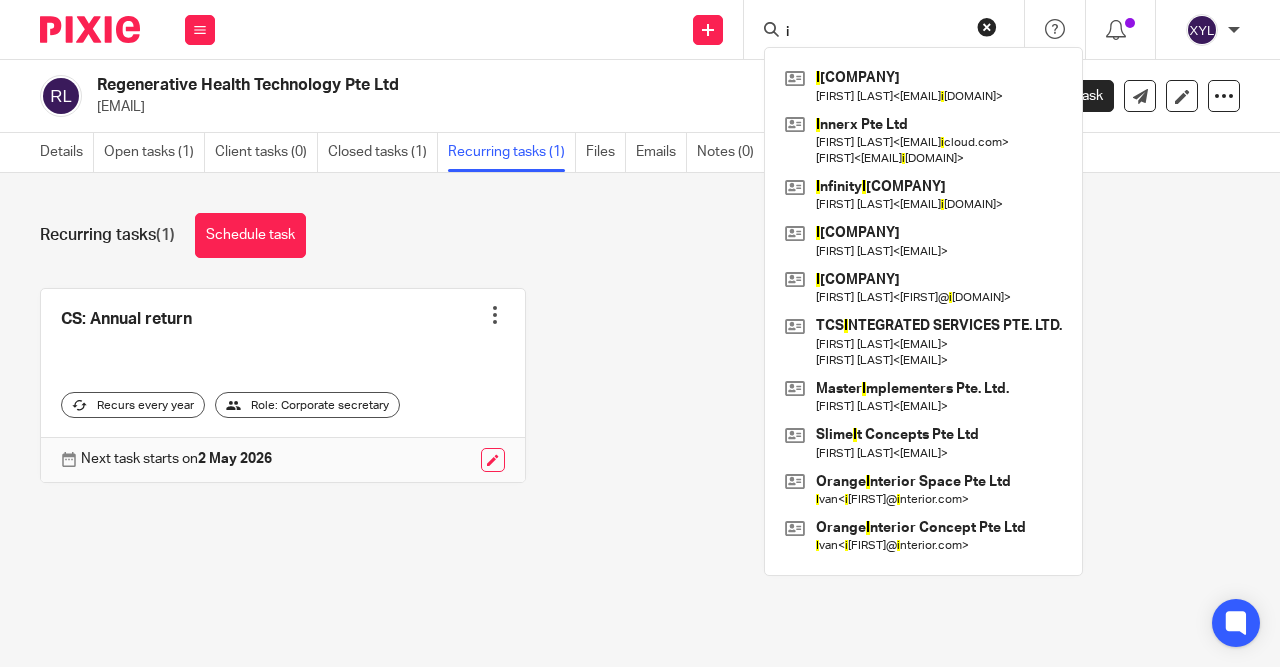 type 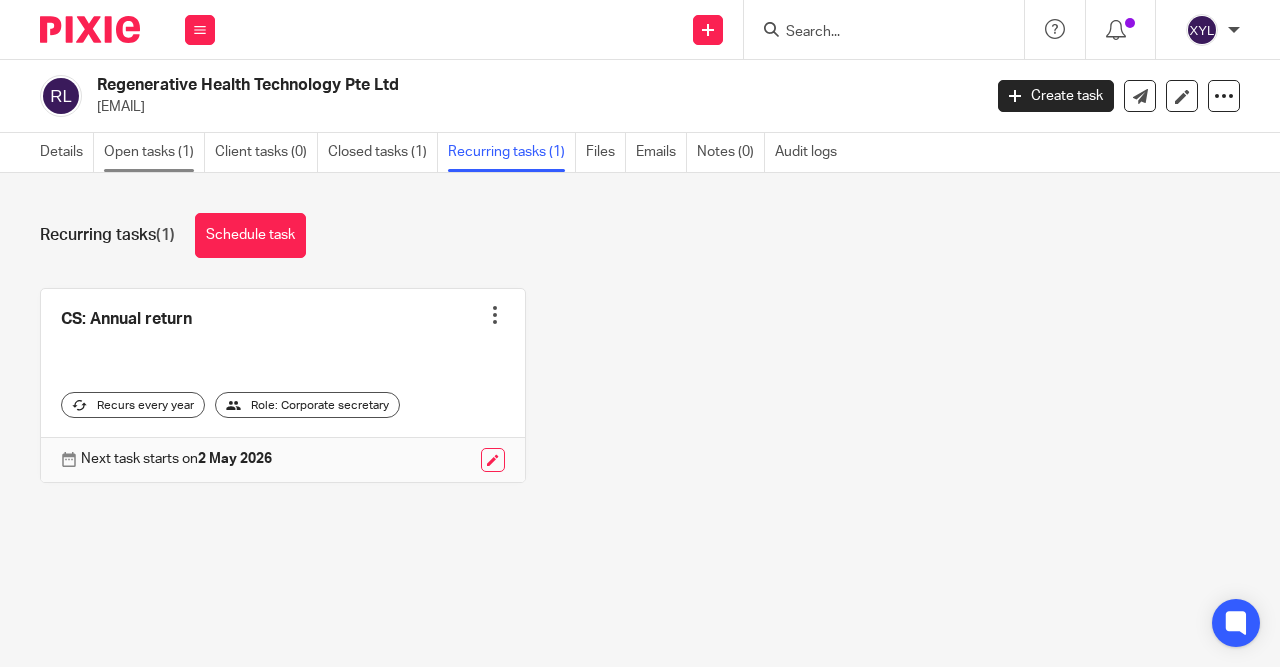 click on "Open tasks (1)" at bounding box center (154, 152) 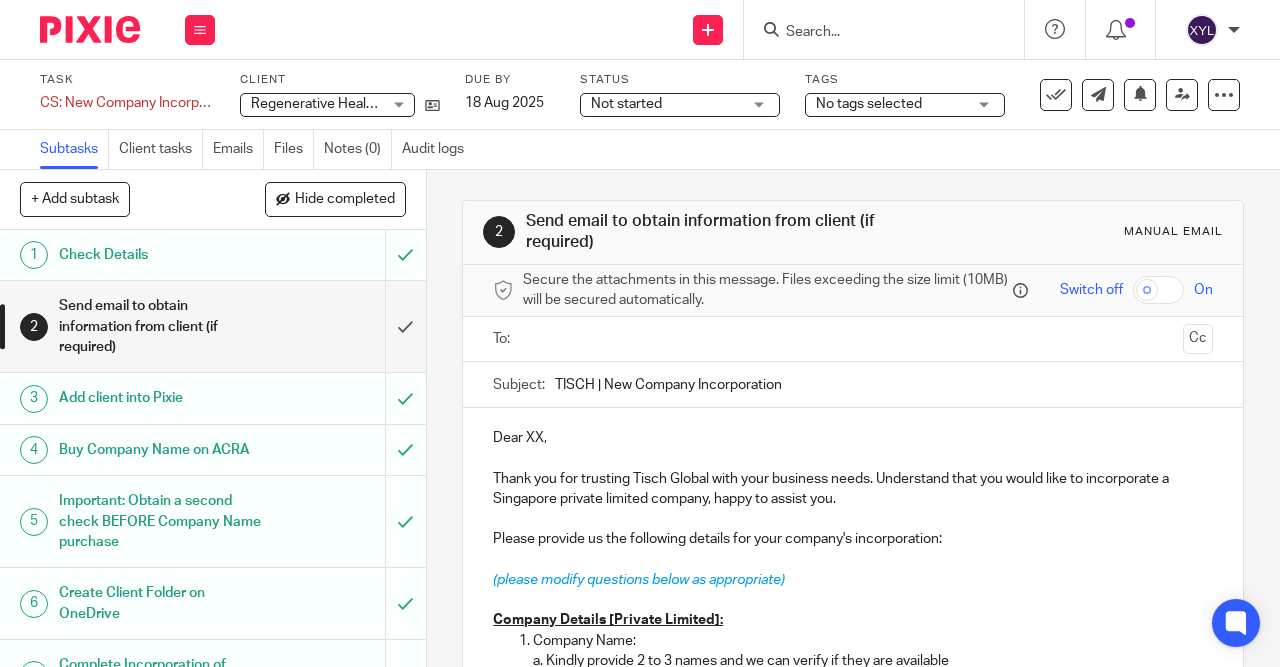 scroll, scrollTop: 0, scrollLeft: 0, axis: both 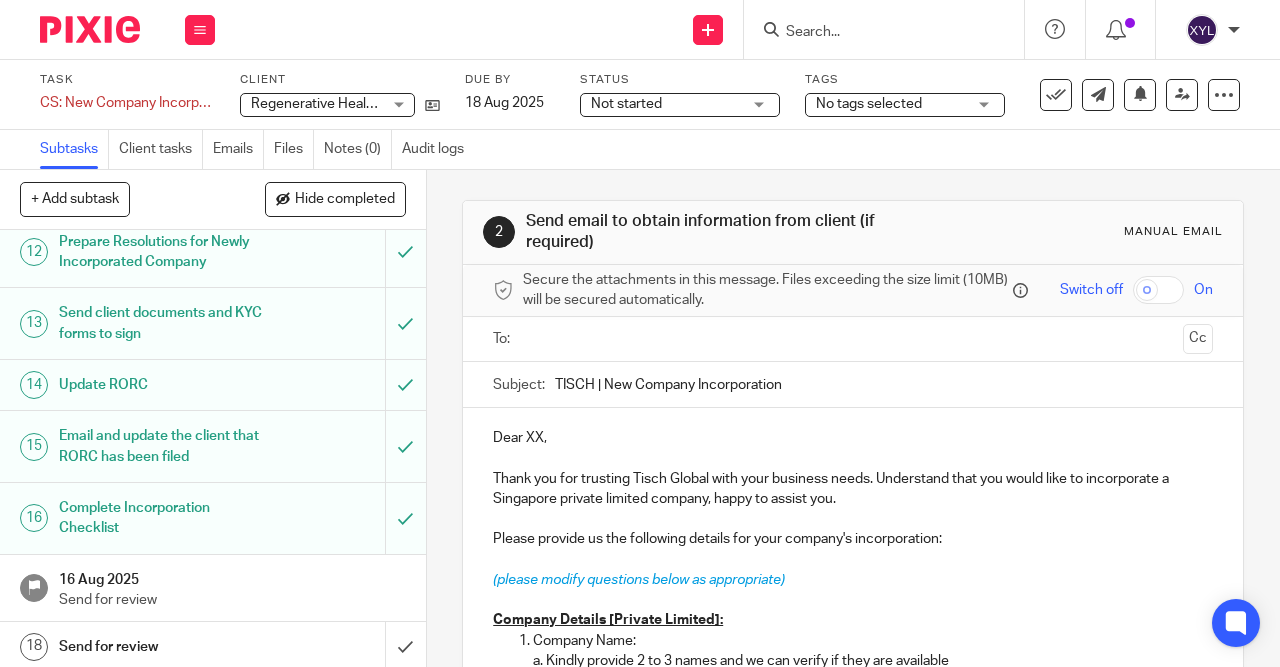 click at bounding box center [874, 33] 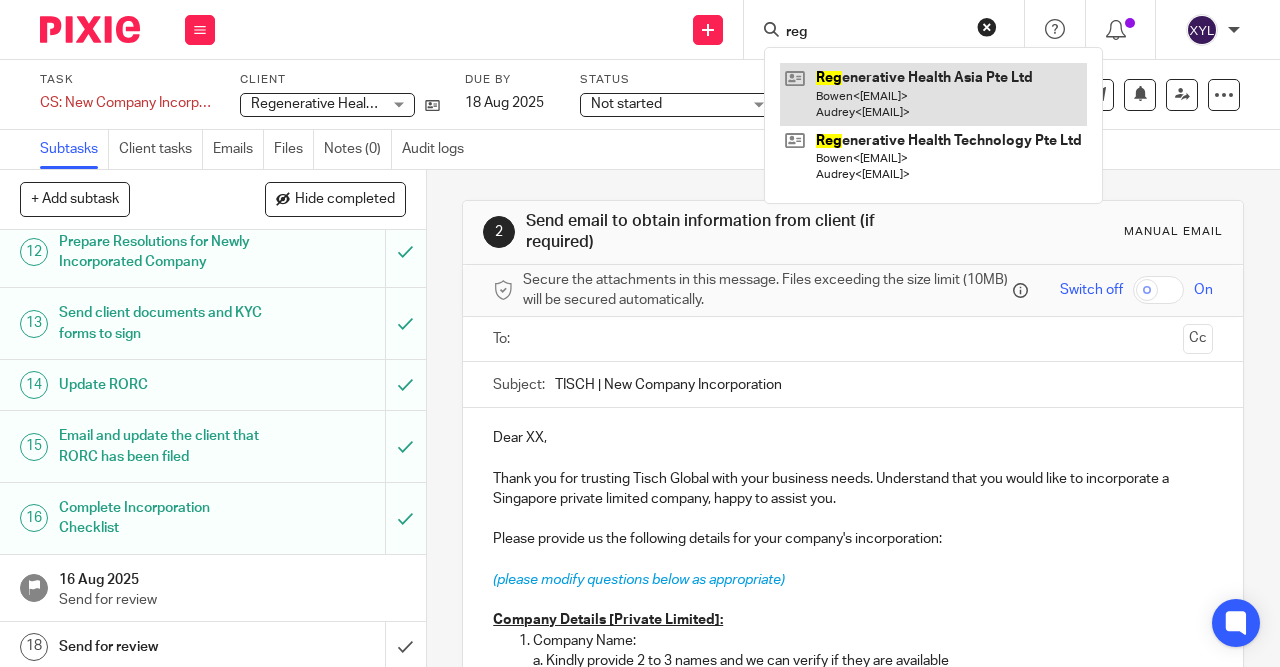 type on "reg" 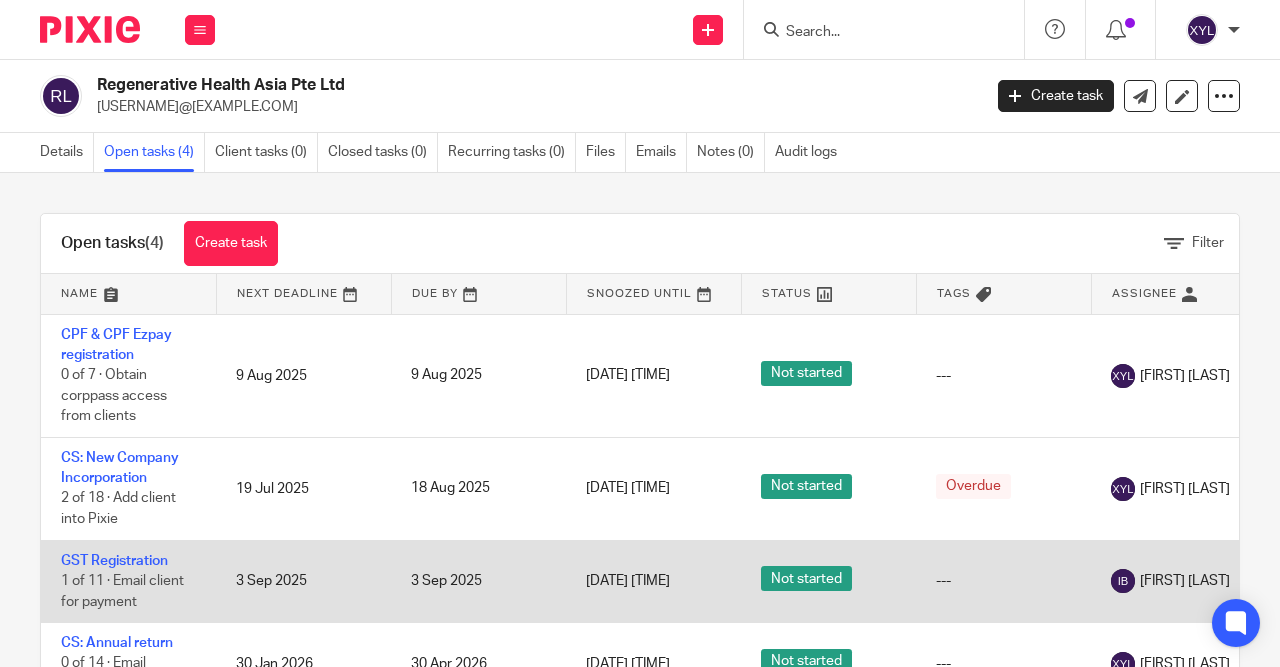 scroll, scrollTop: 0, scrollLeft: 0, axis: both 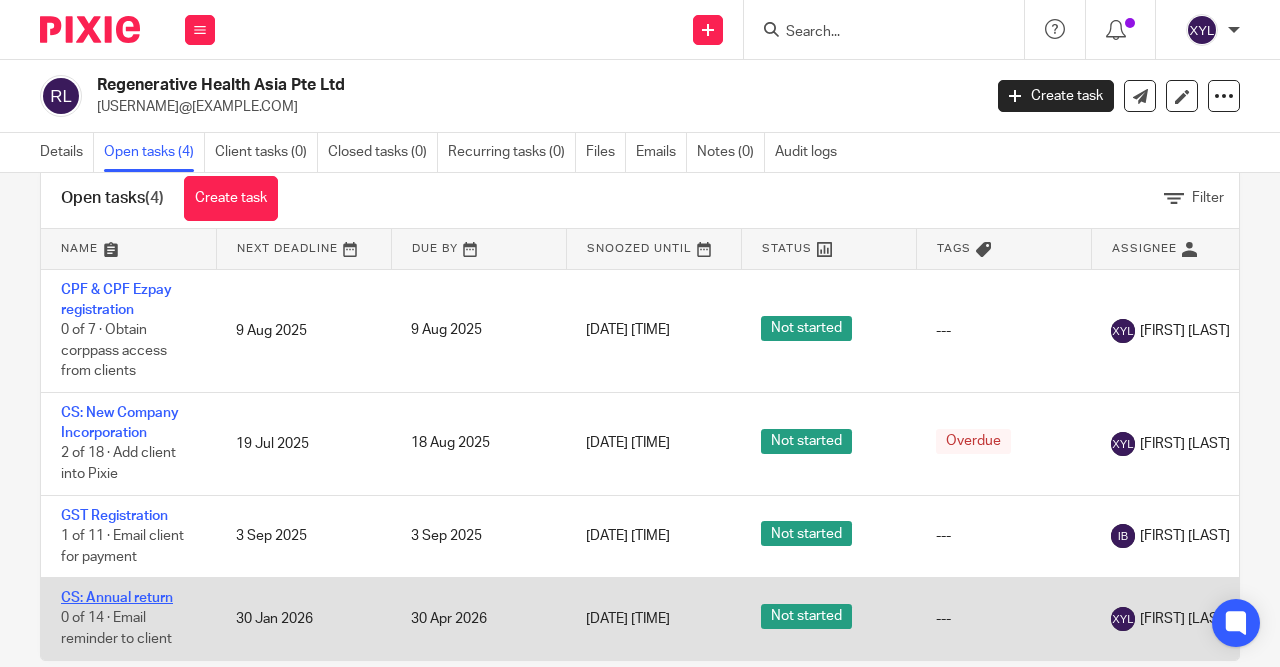 click on "CS: Annual return" at bounding box center (117, 598) 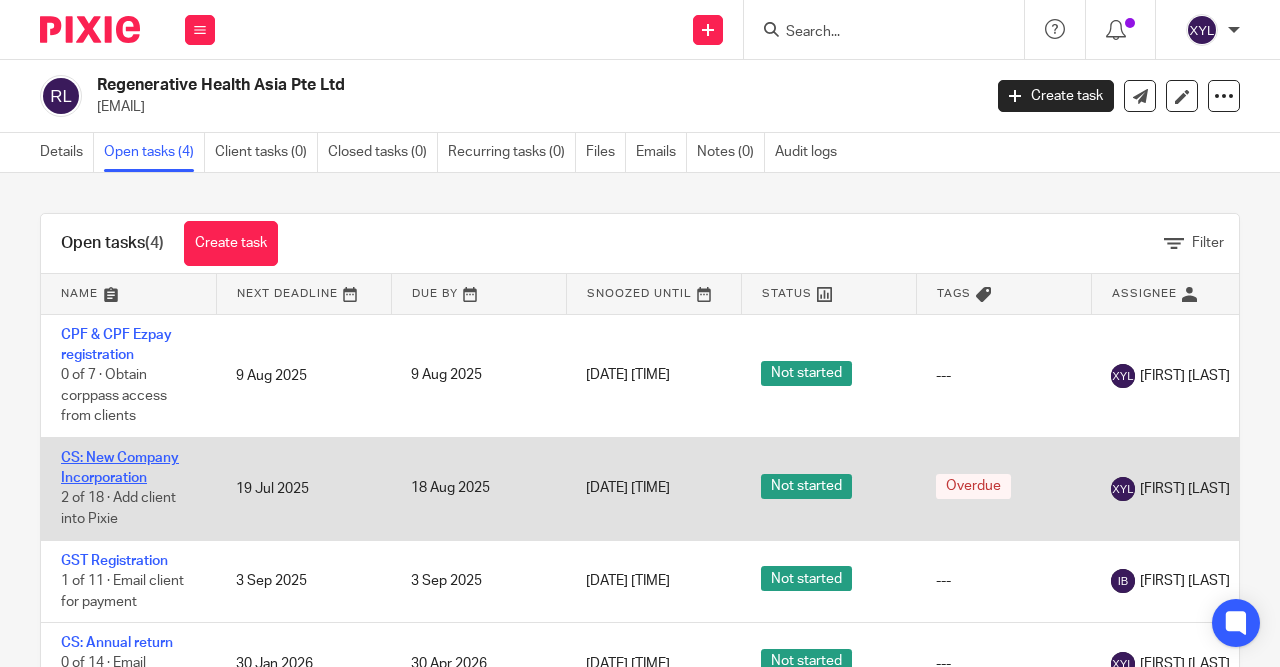 scroll, scrollTop: 0, scrollLeft: 0, axis: both 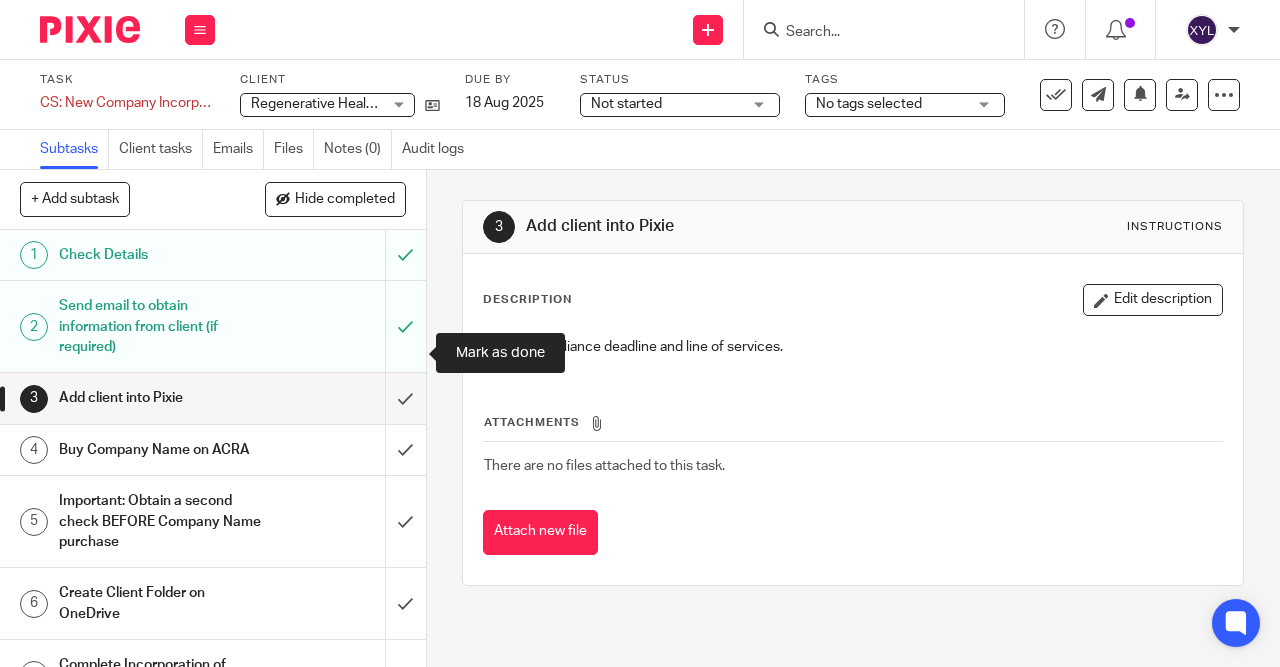 click at bounding box center (213, 450) 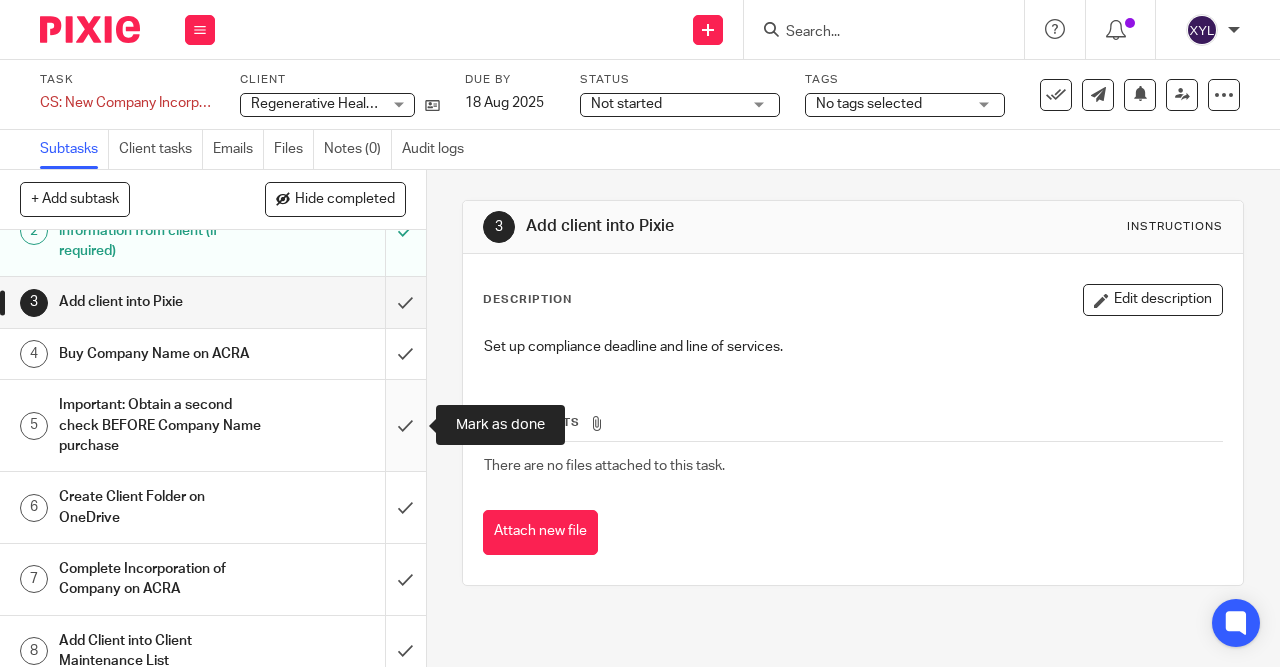 click at bounding box center (213, 425) 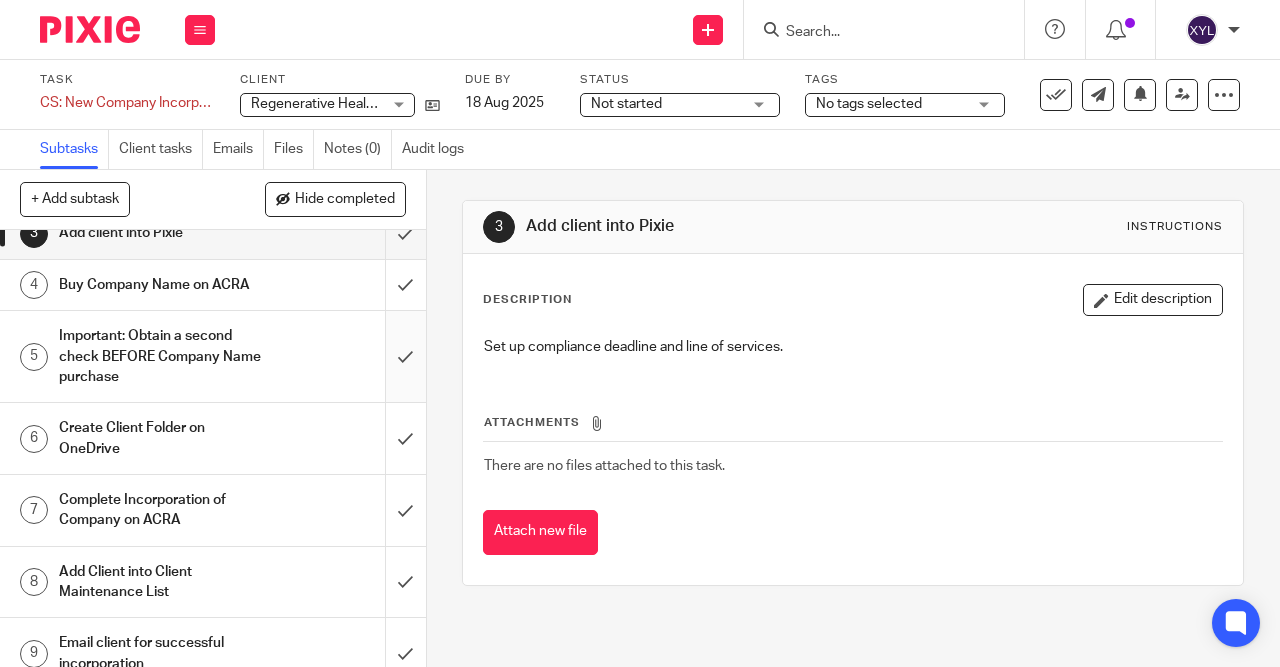 scroll, scrollTop: 192, scrollLeft: 0, axis: vertical 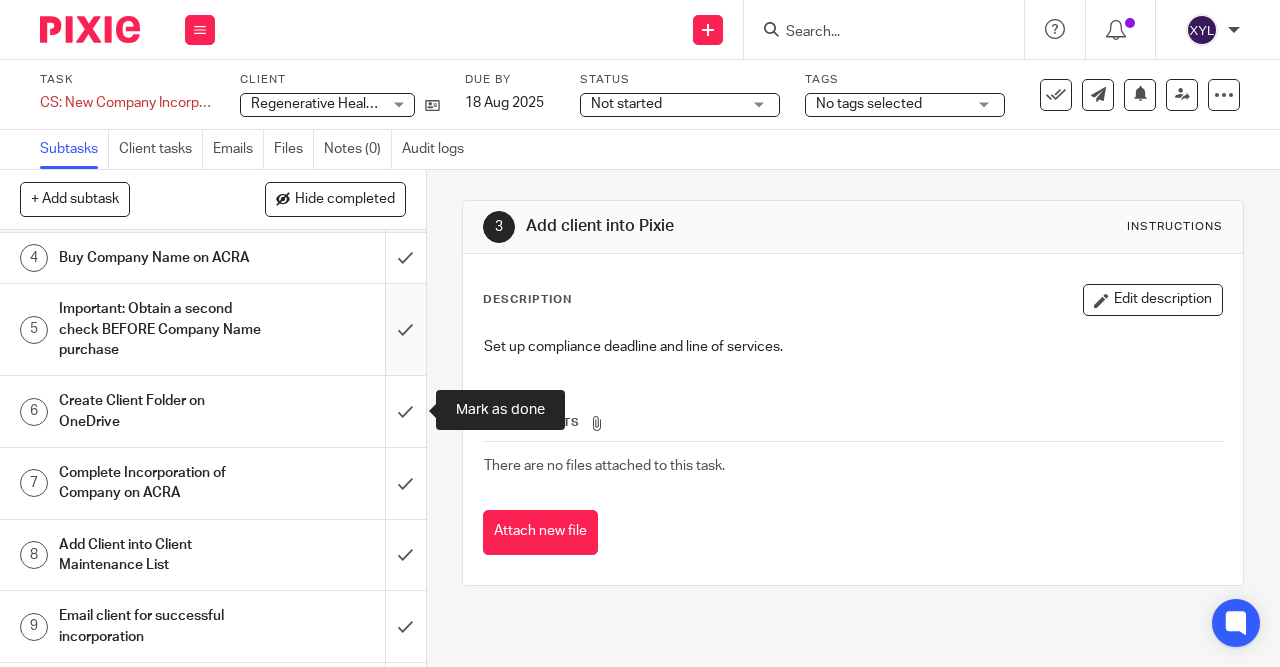 click at bounding box center [213, 411] 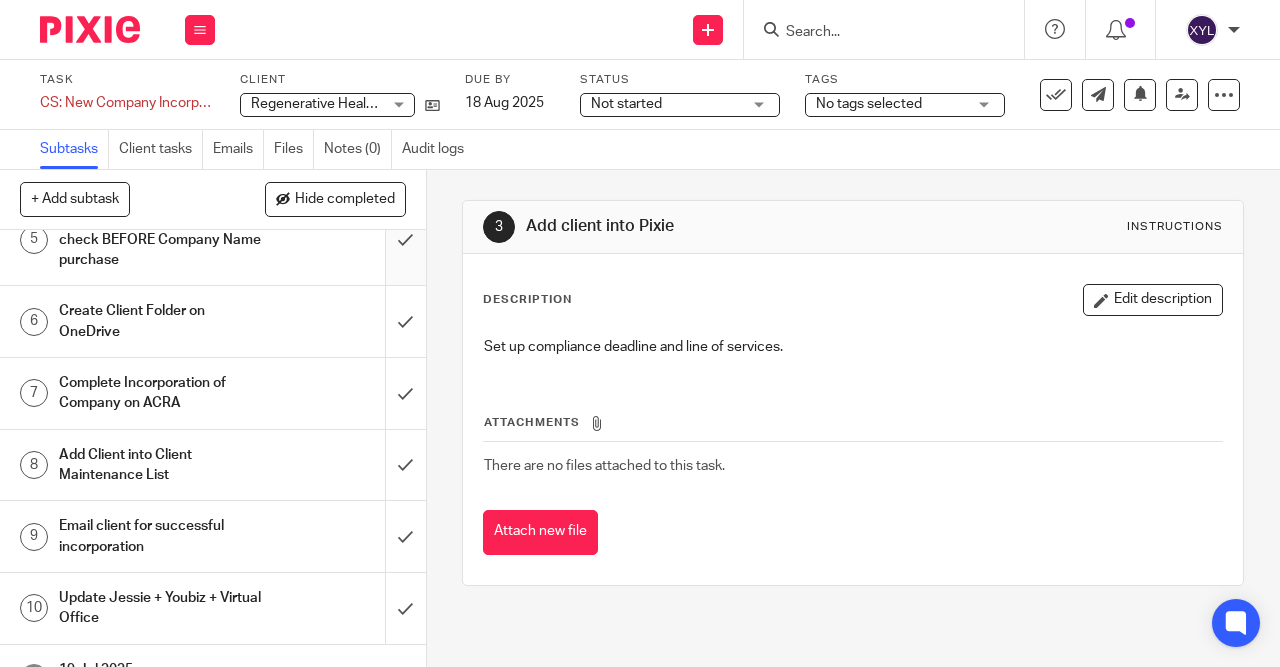 scroll, scrollTop: 288, scrollLeft: 0, axis: vertical 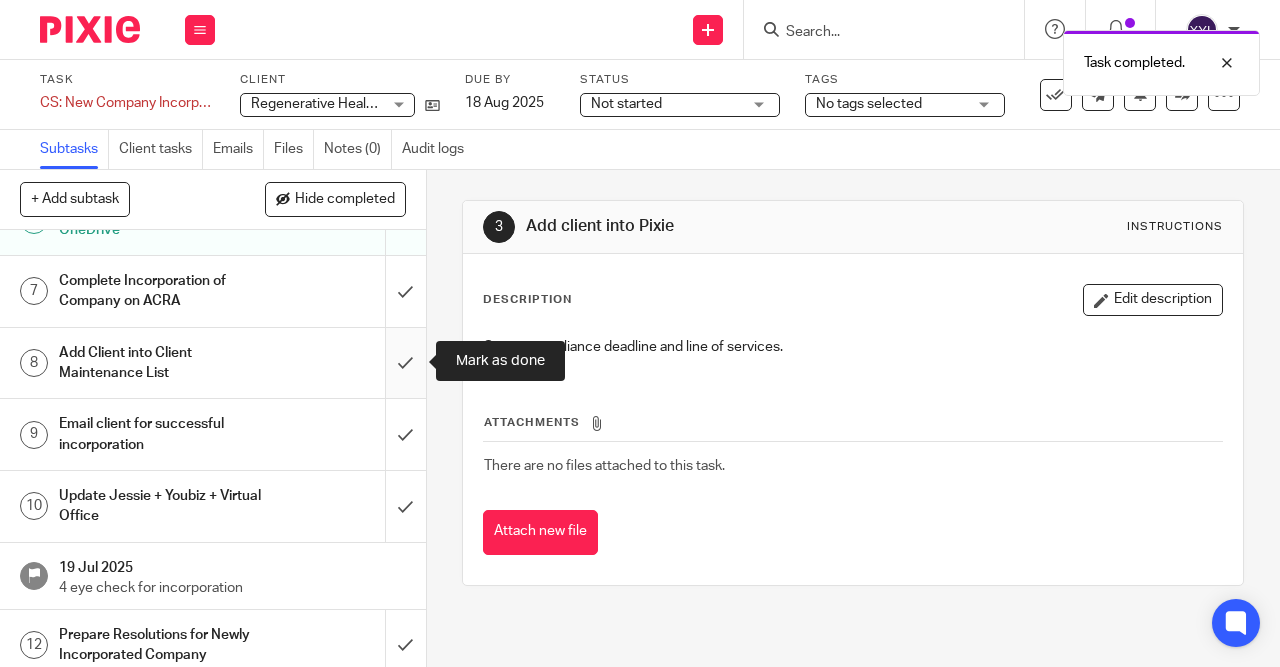 click at bounding box center [213, 363] 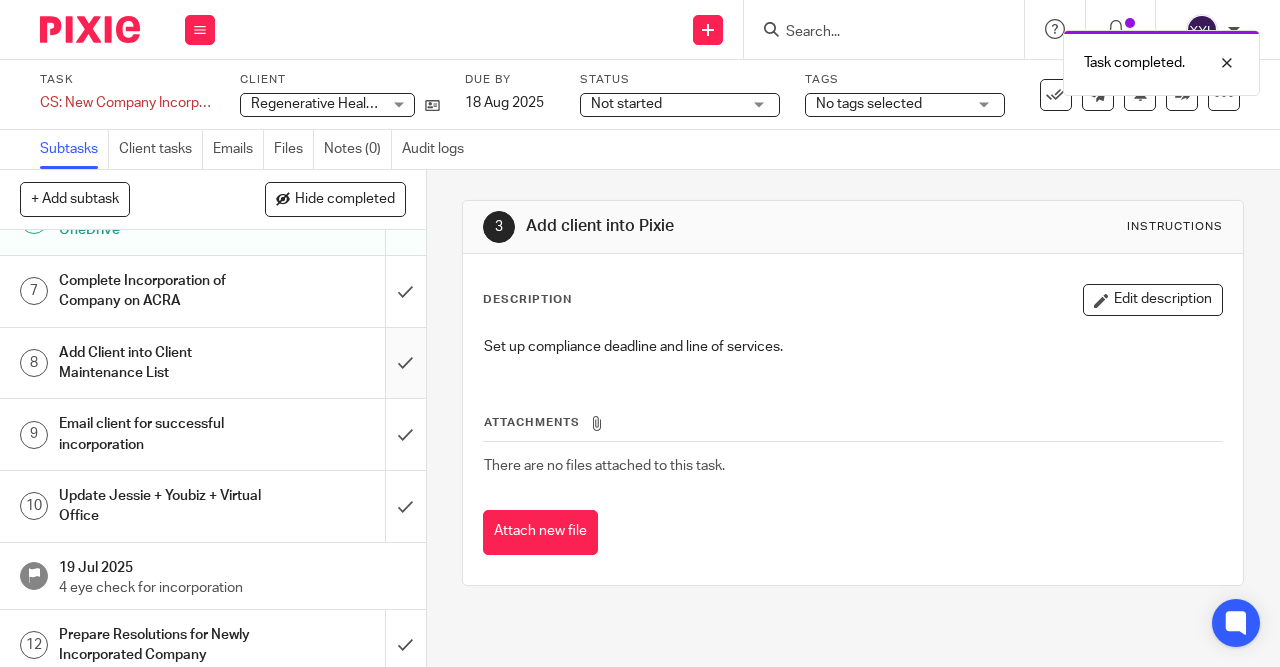 scroll, scrollTop: 480, scrollLeft: 0, axis: vertical 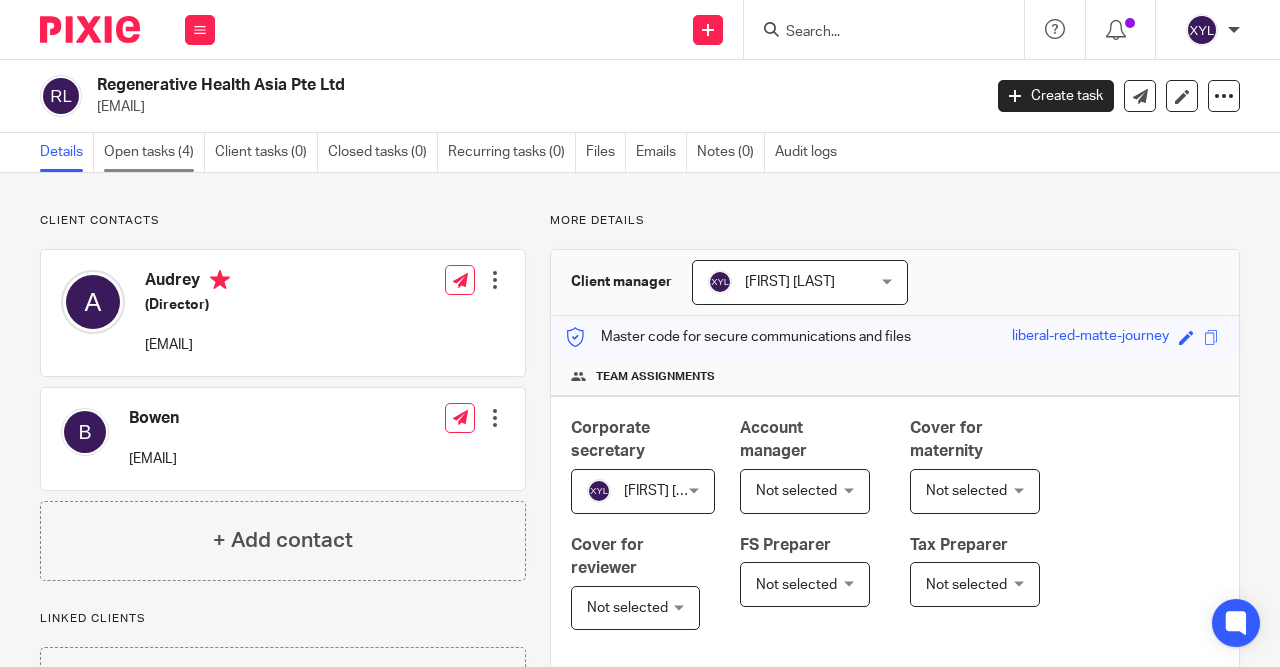 click on "Open tasks (4)" at bounding box center [154, 152] 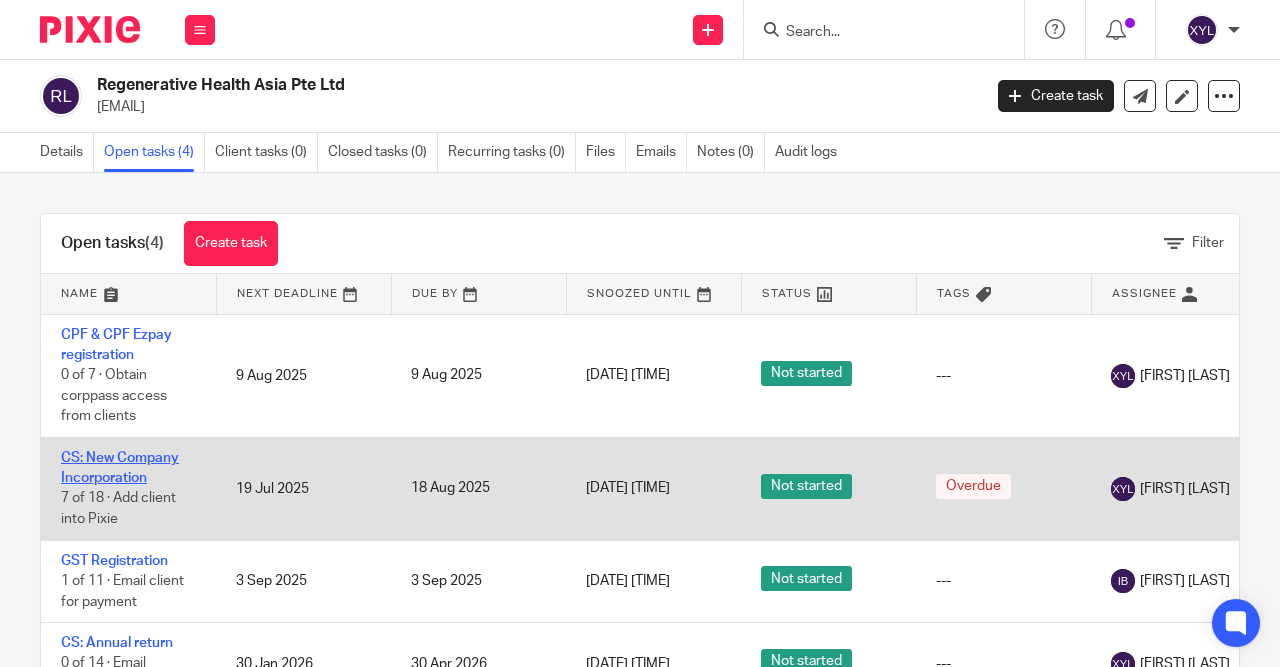 scroll, scrollTop: 0, scrollLeft: 0, axis: both 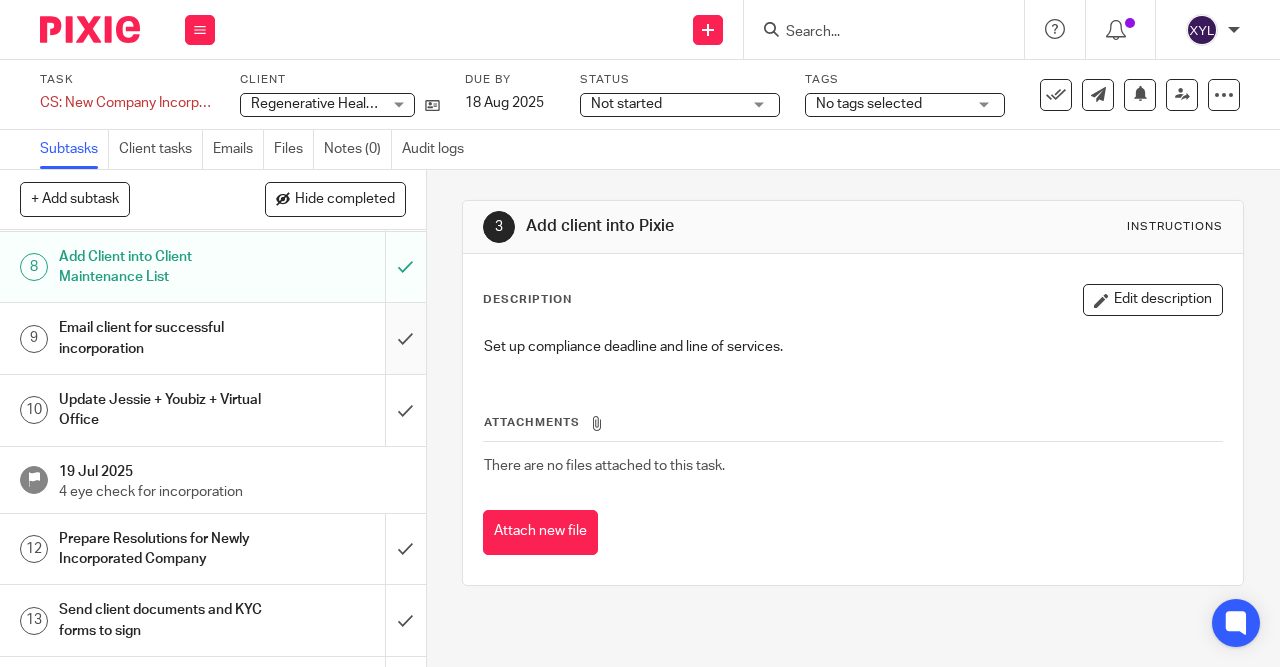 click at bounding box center (213, 338) 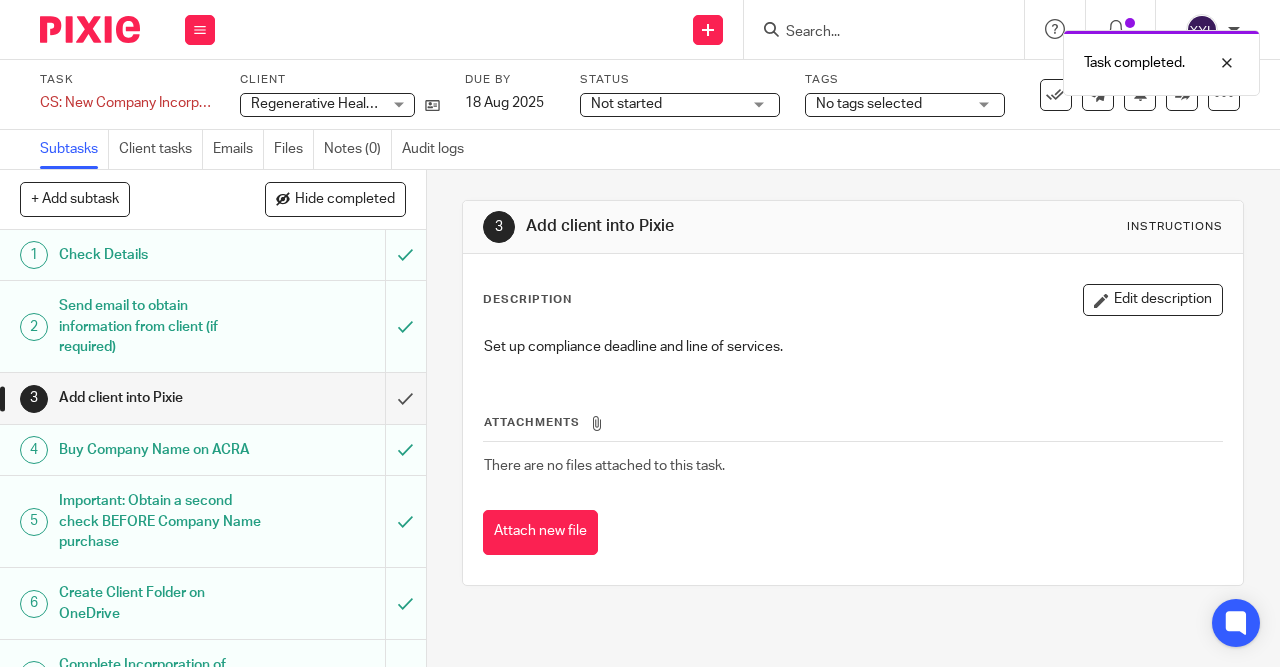 scroll, scrollTop: 0, scrollLeft: 0, axis: both 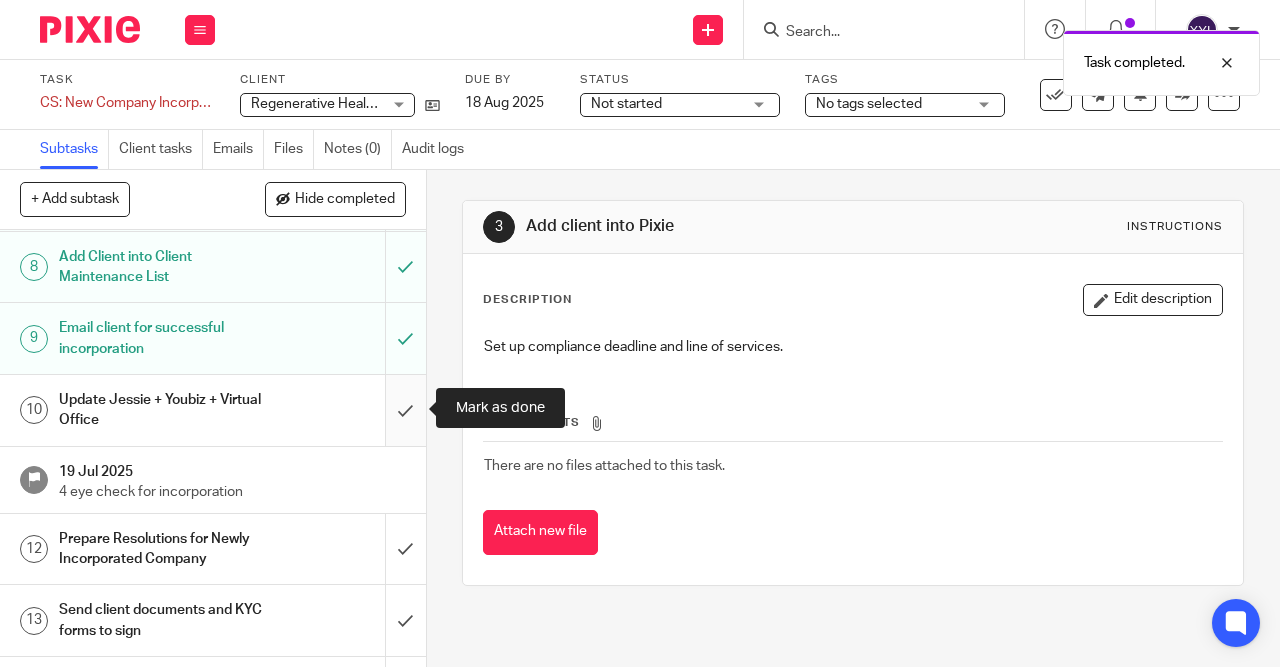 click at bounding box center [213, 410] 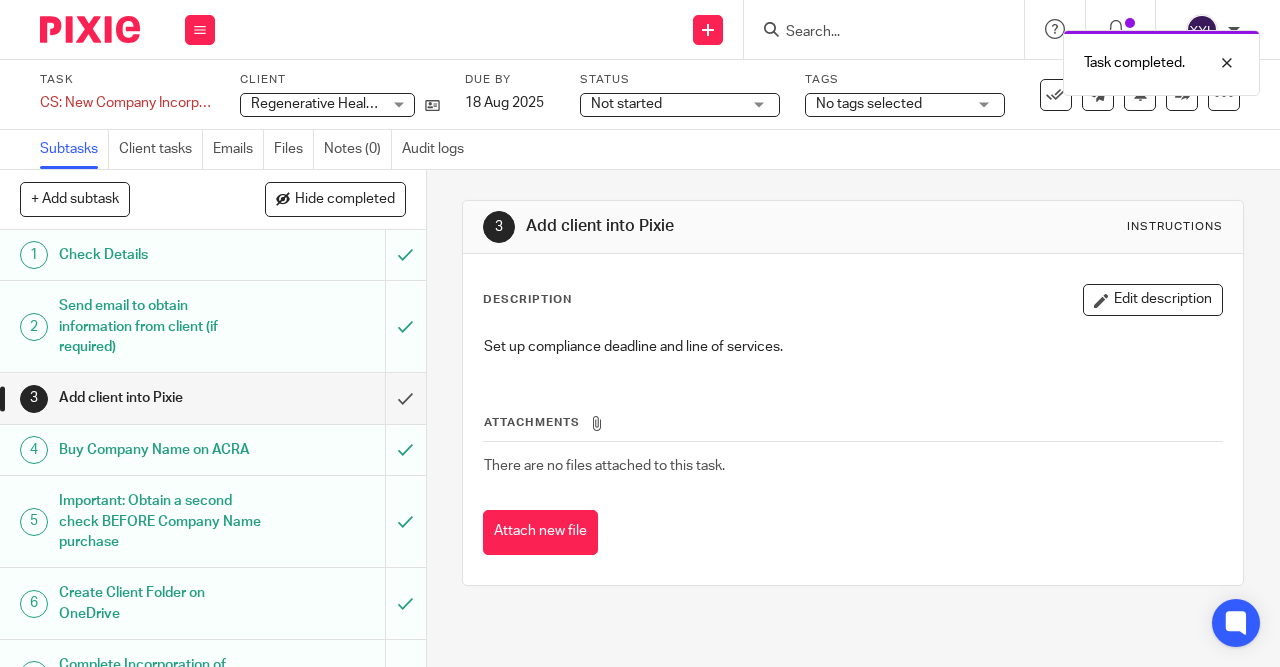 scroll, scrollTop: 0, scrollLeft: 0, axis: both 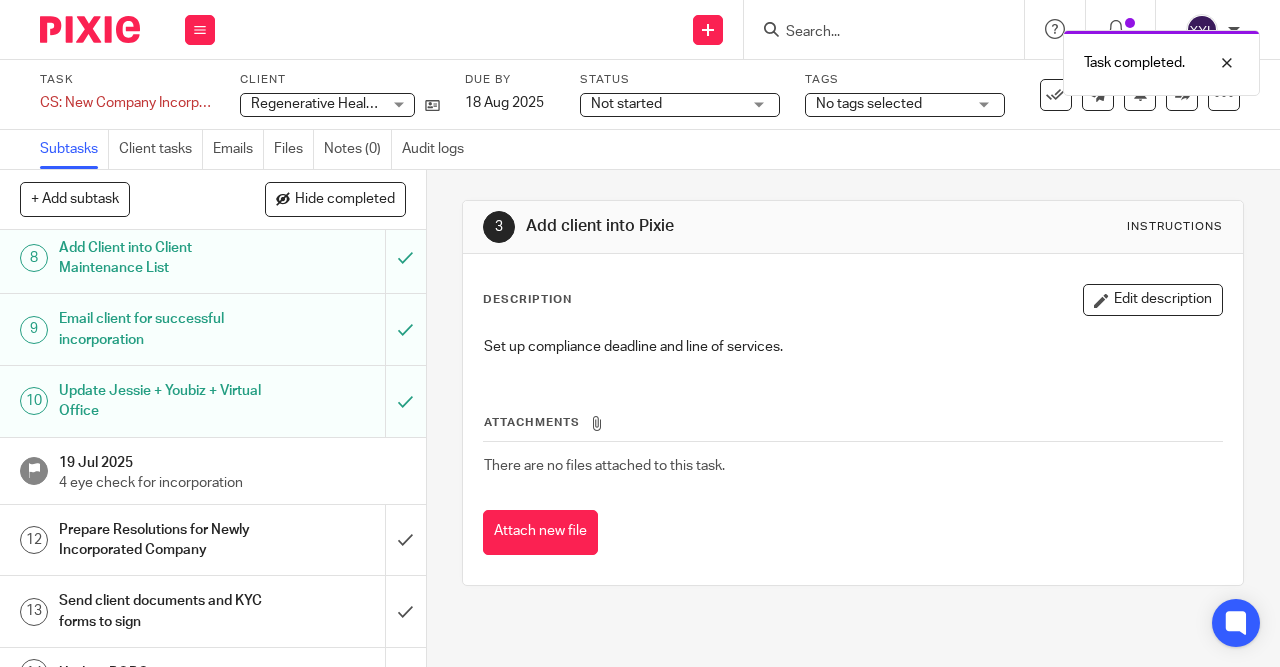 click on "12
Prepare Resolutions for Newly Incorporated Company" at bounding box center (192, 540) 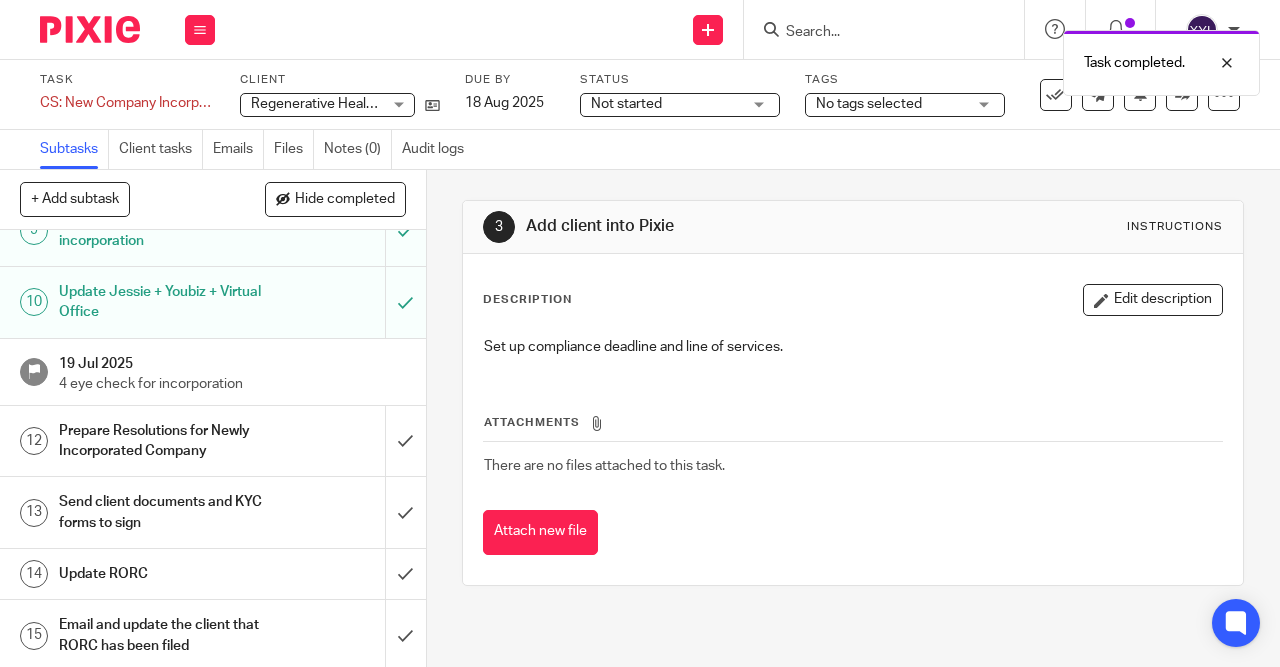 scroll, scrollTop: 777, scrollLeft: 0, axis: vertical 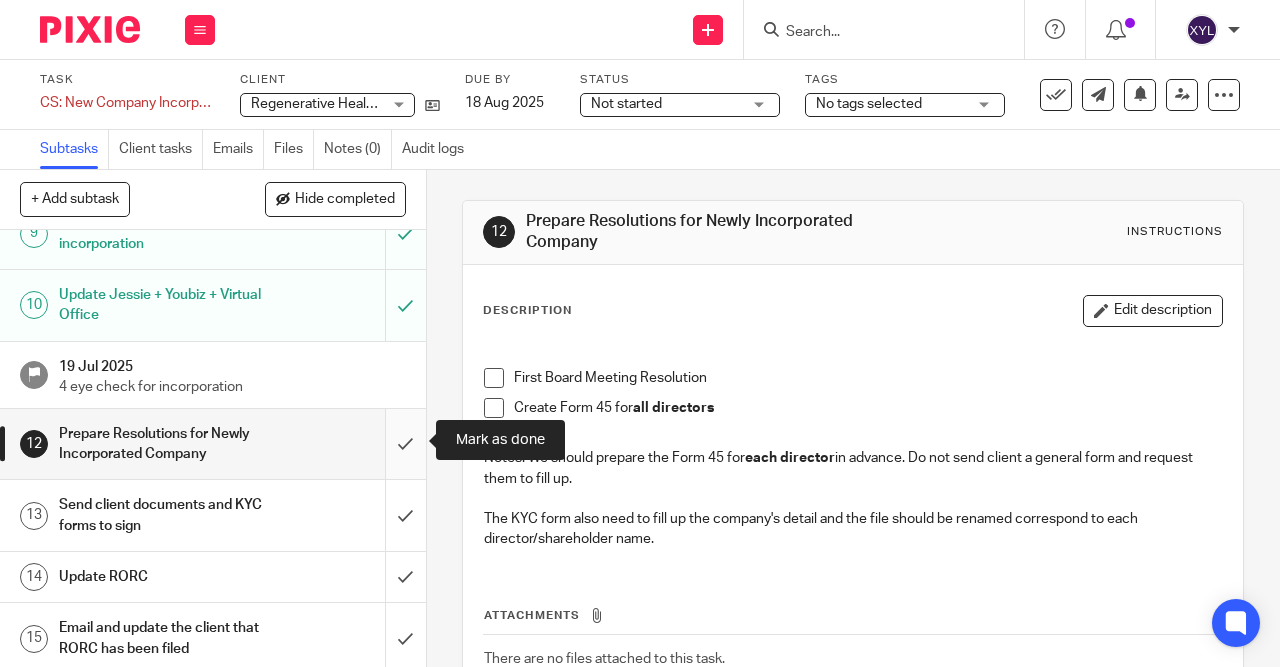 click at bounding box center (213, 444) 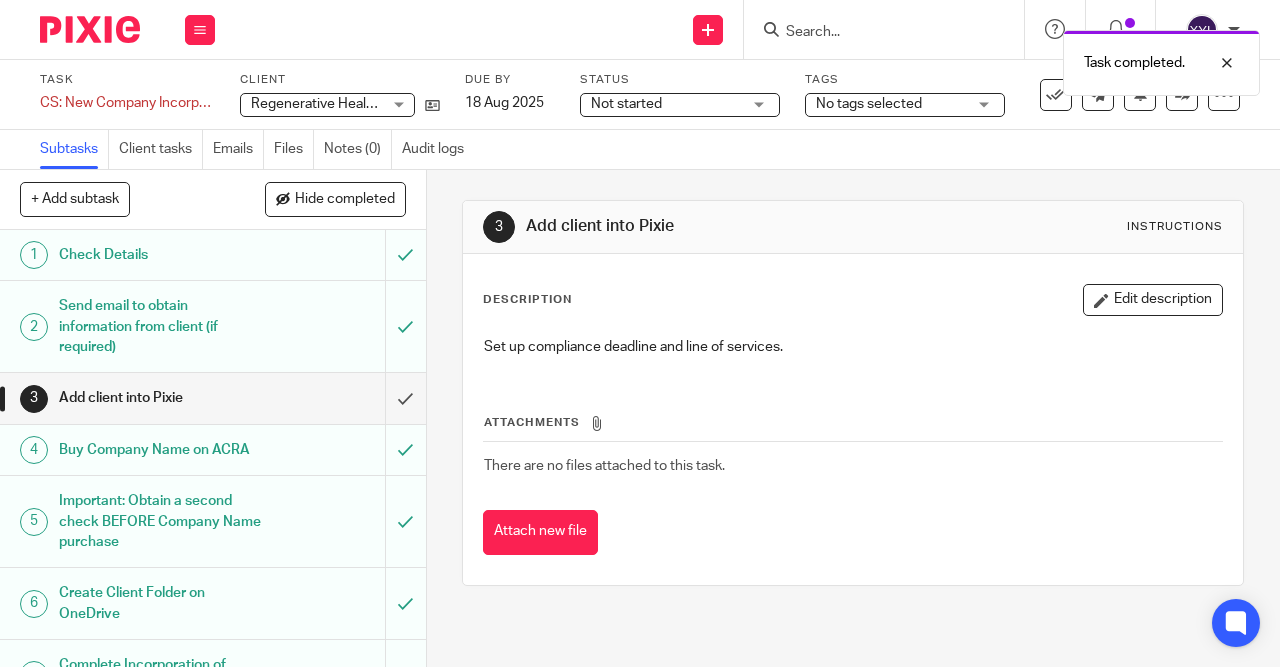 scroll, scrollTop: 0, scrollLeft: 0, axis: both 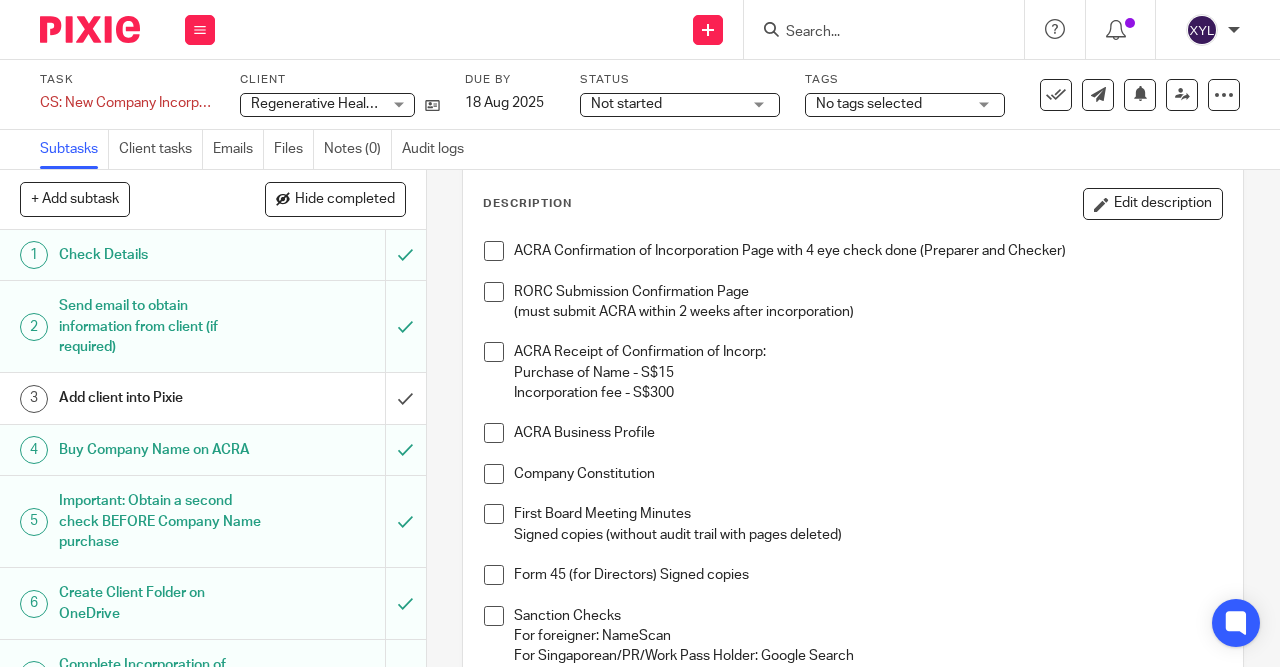 click at bounding box center [494, 251] 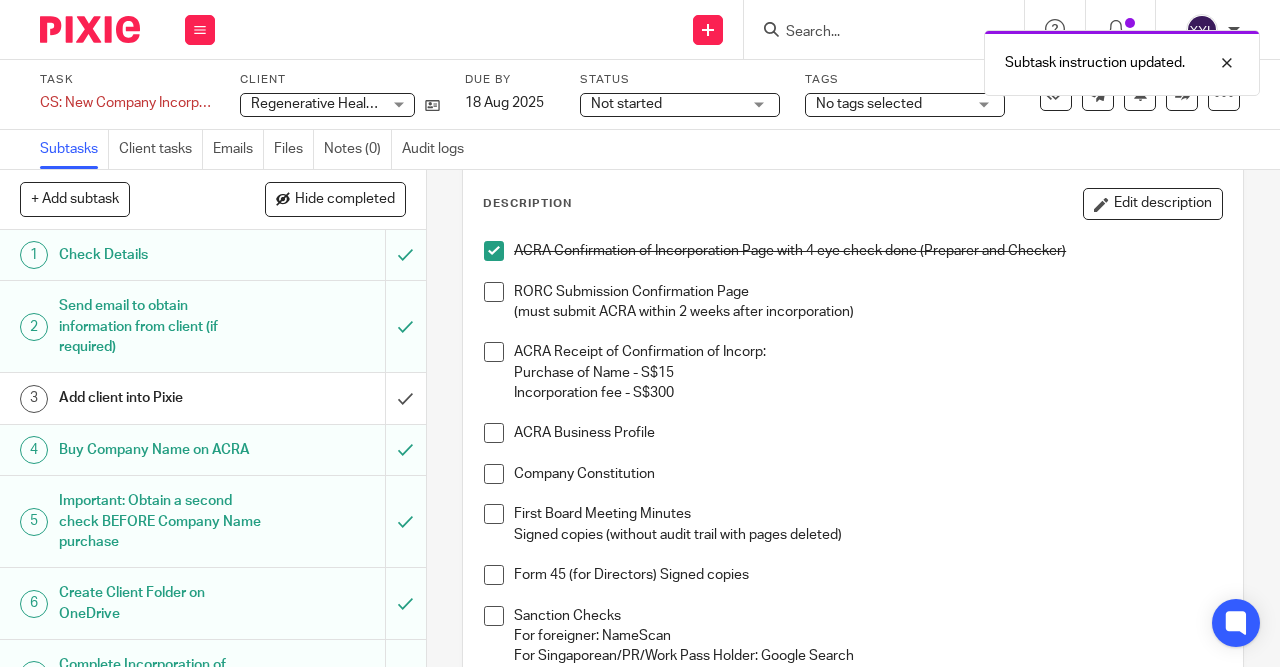 click at bounding box center (494, 292) 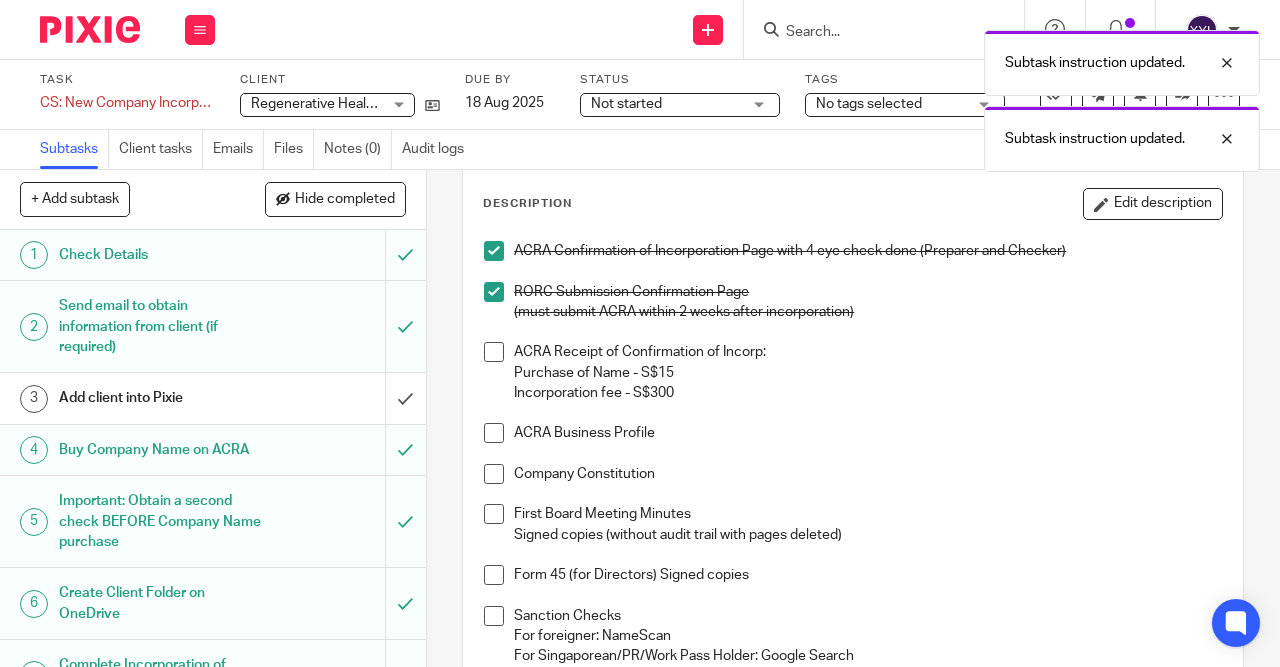 click at bounding box center (494, 352) 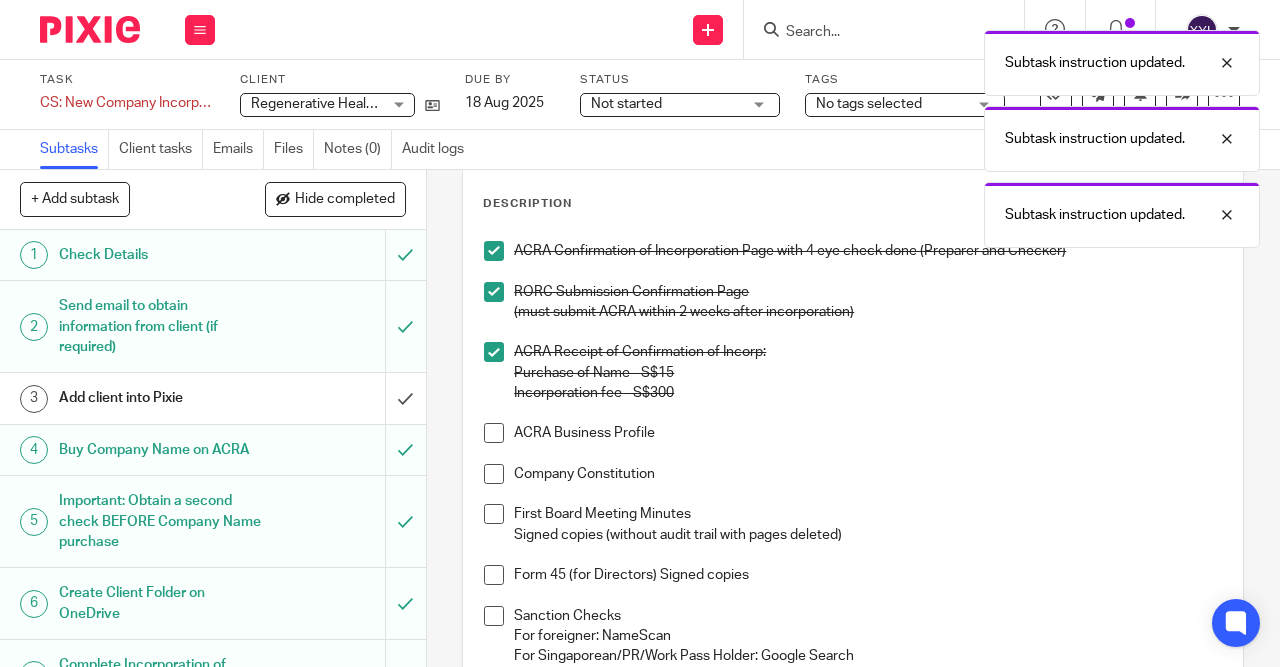 click on "ACRA Business Profile" at bounding box center [853, 443] 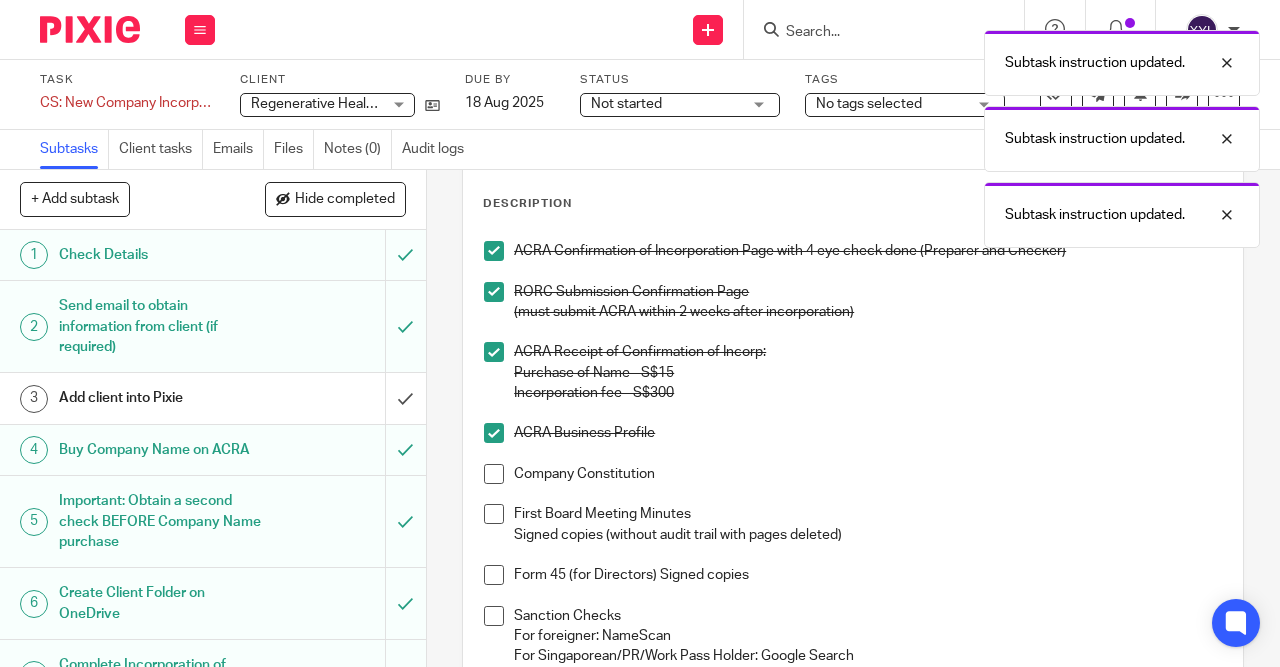 scroll, scrollTop: 288, scrollLeft: 0, axis: vertical 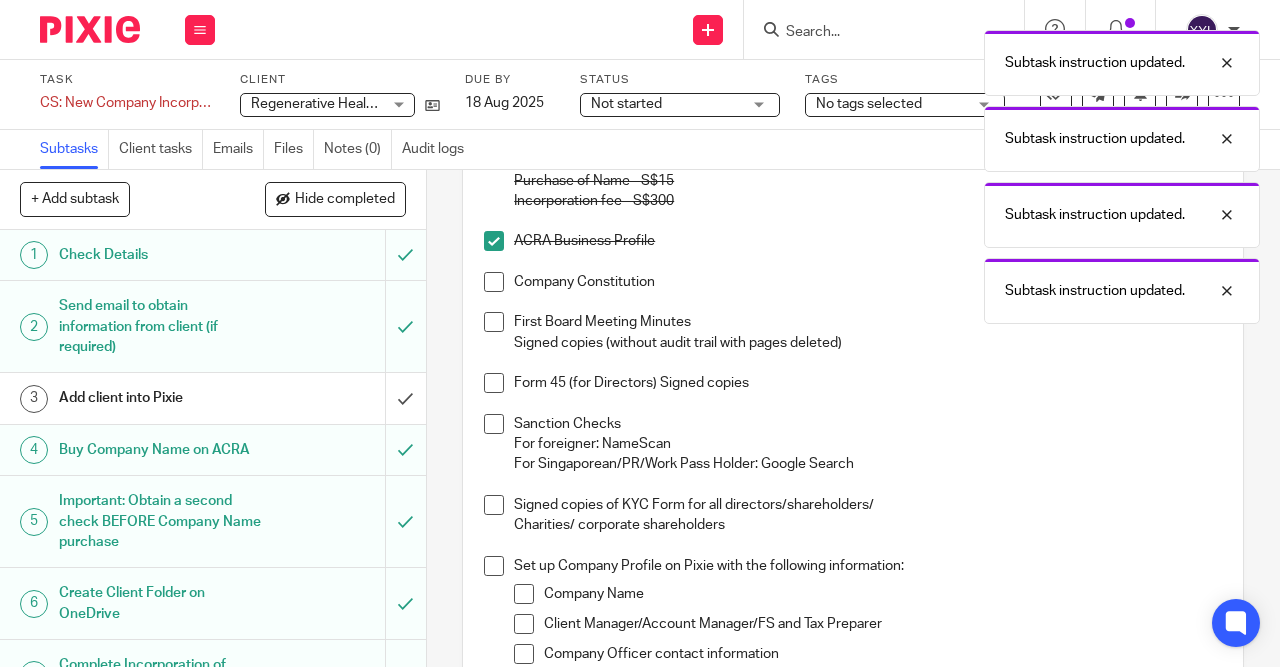 click at bounding box center (494, 282) 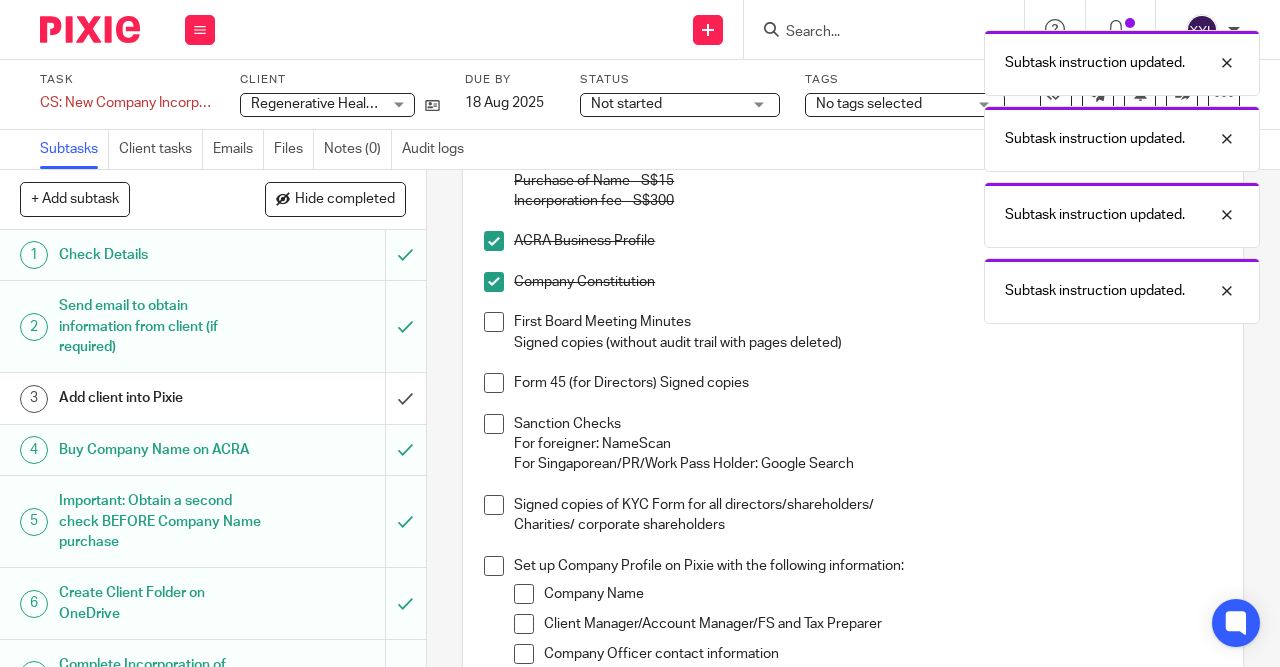 click on "Company Constitution" at bounding box center [853, 292] 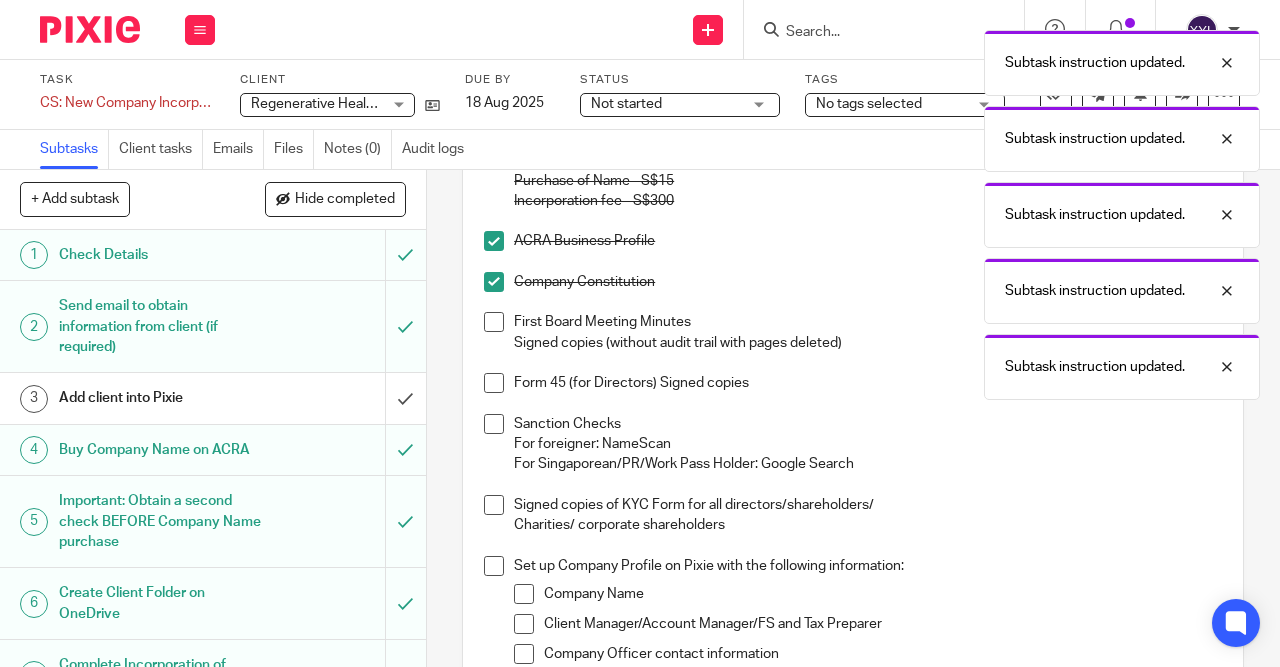 click at bounding box center [494, 322] 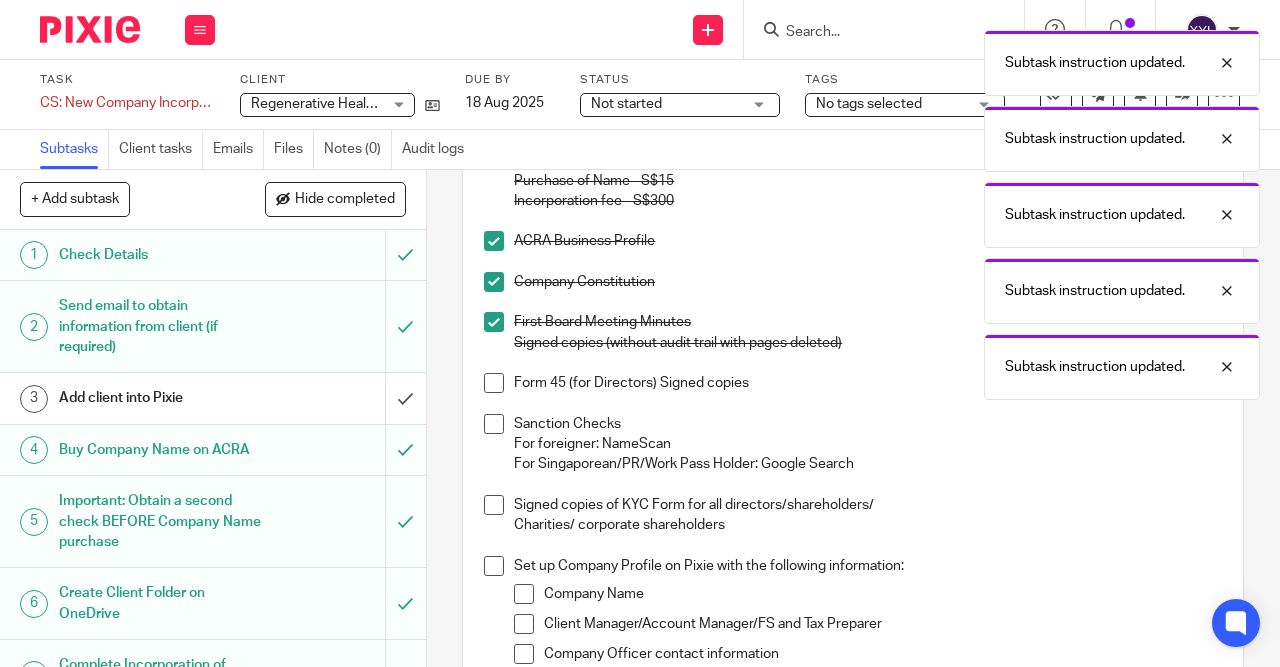 click at bounding box center (494, 383) 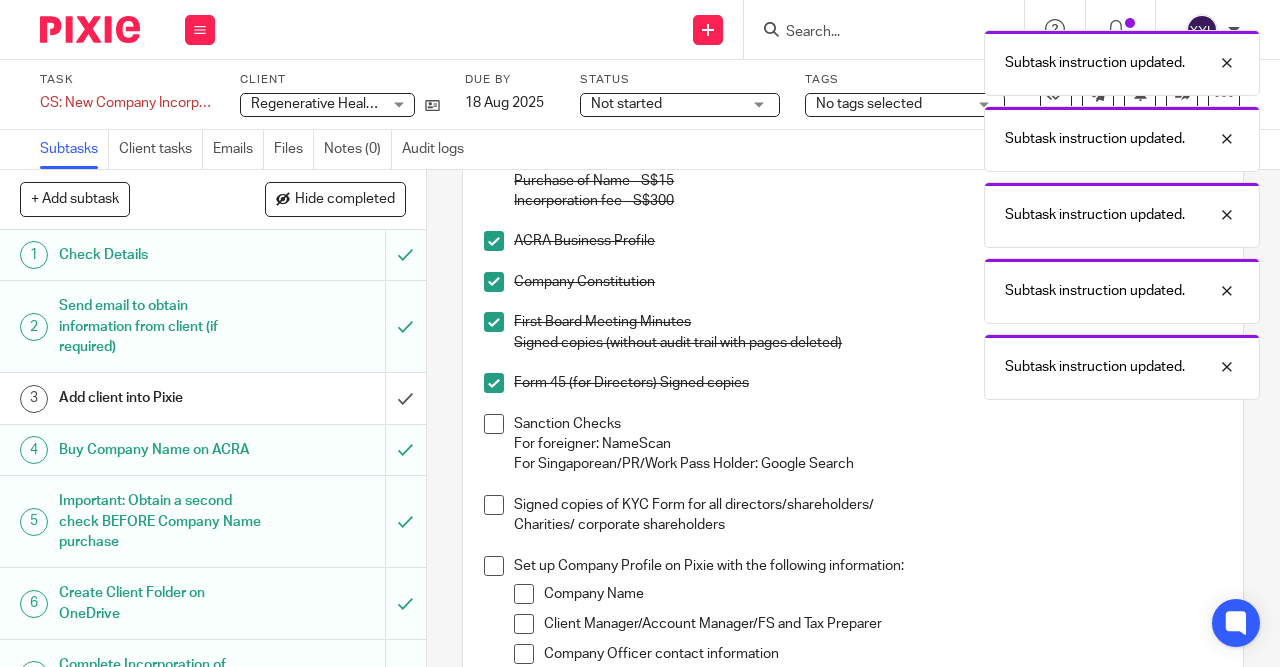 click at bounding box center [494, 424] 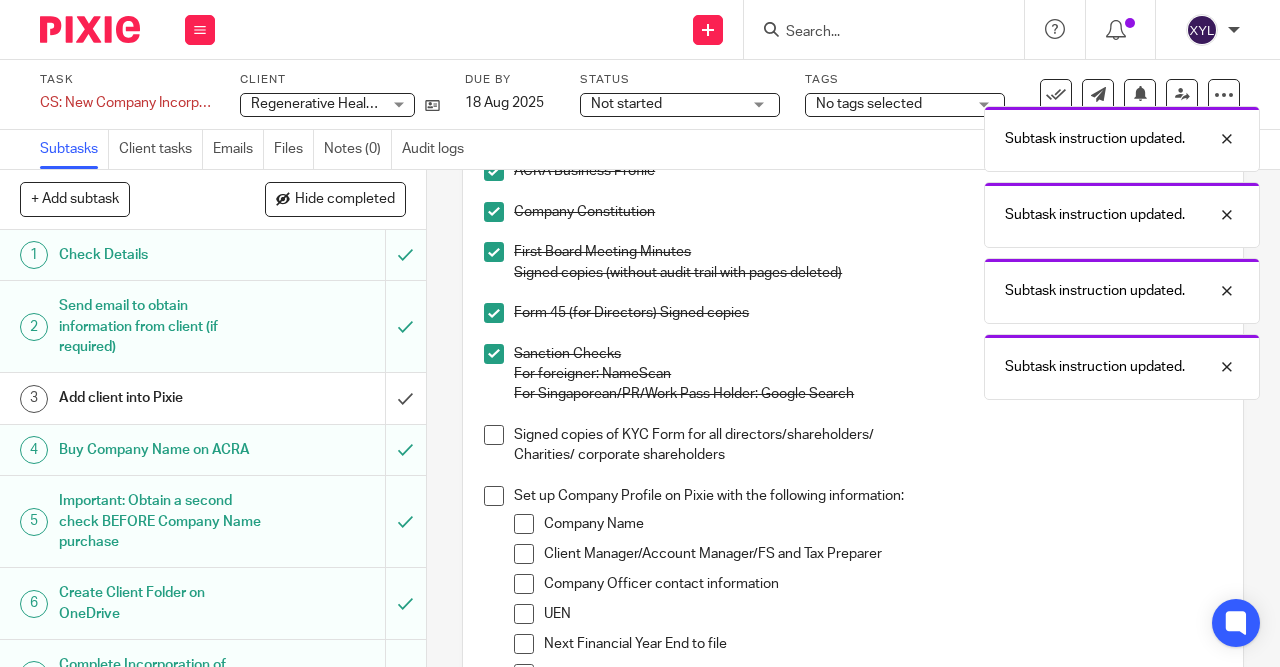scroll, scrollTop: 384, scrollLeft: 0, axis: vertical 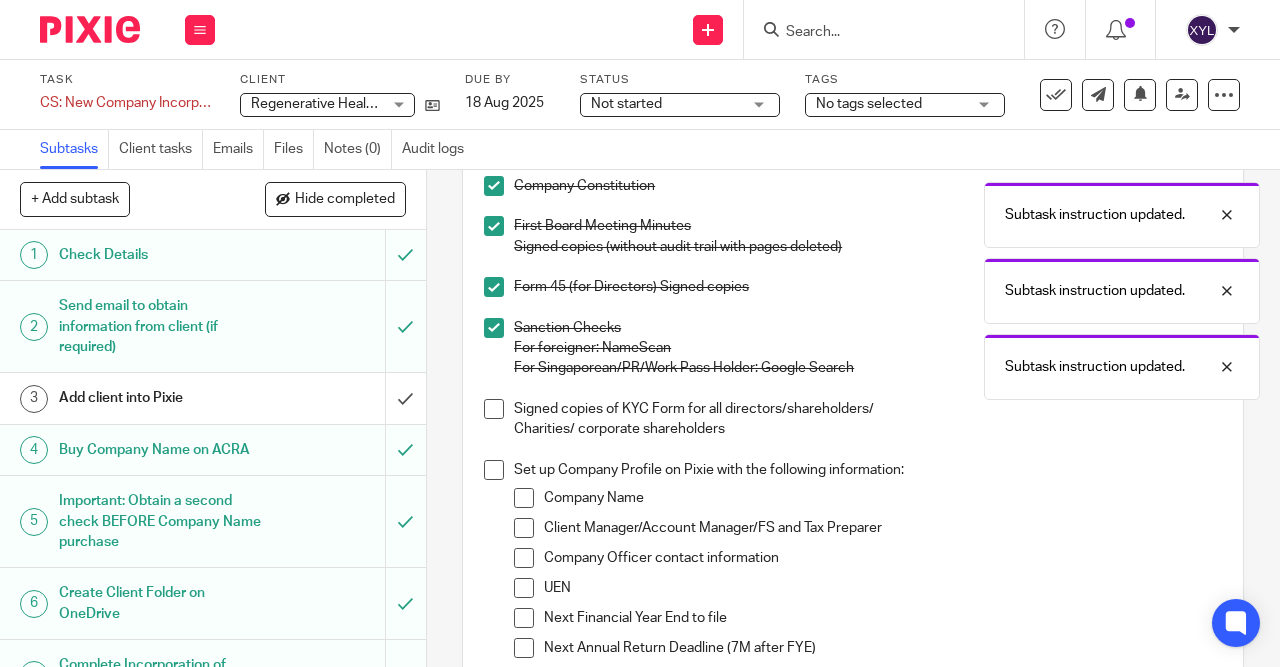 click at bounding box center (494, 409) 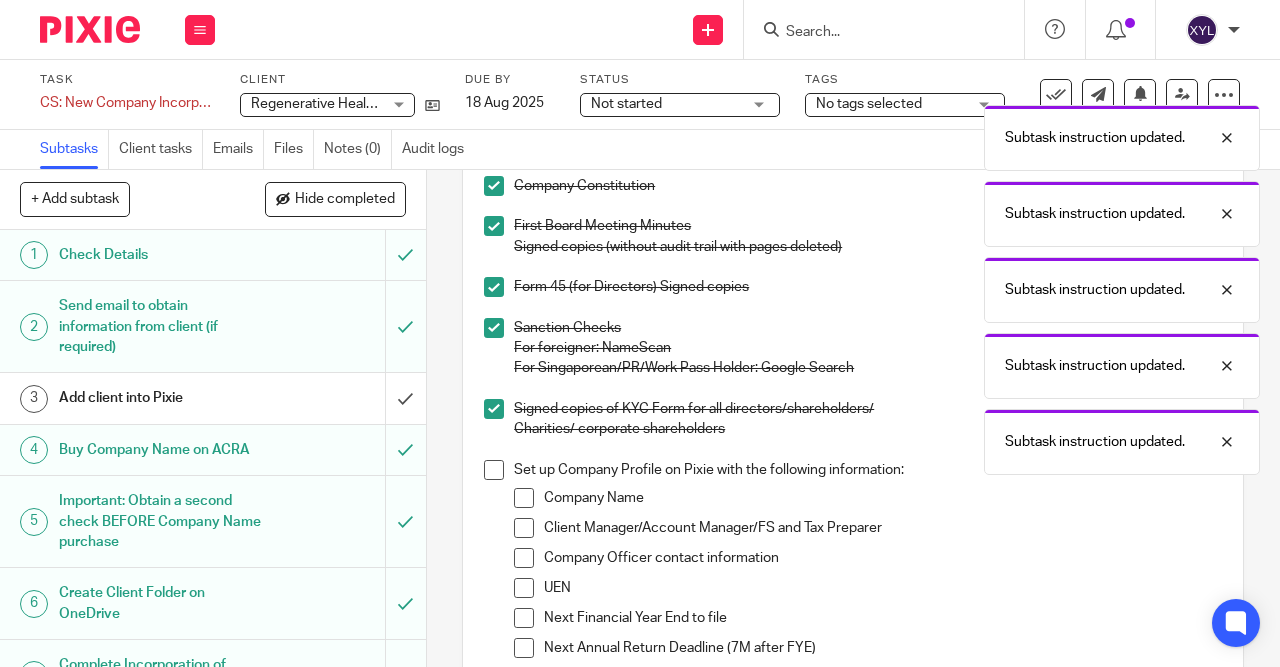 click at bounding box center [494, 470] 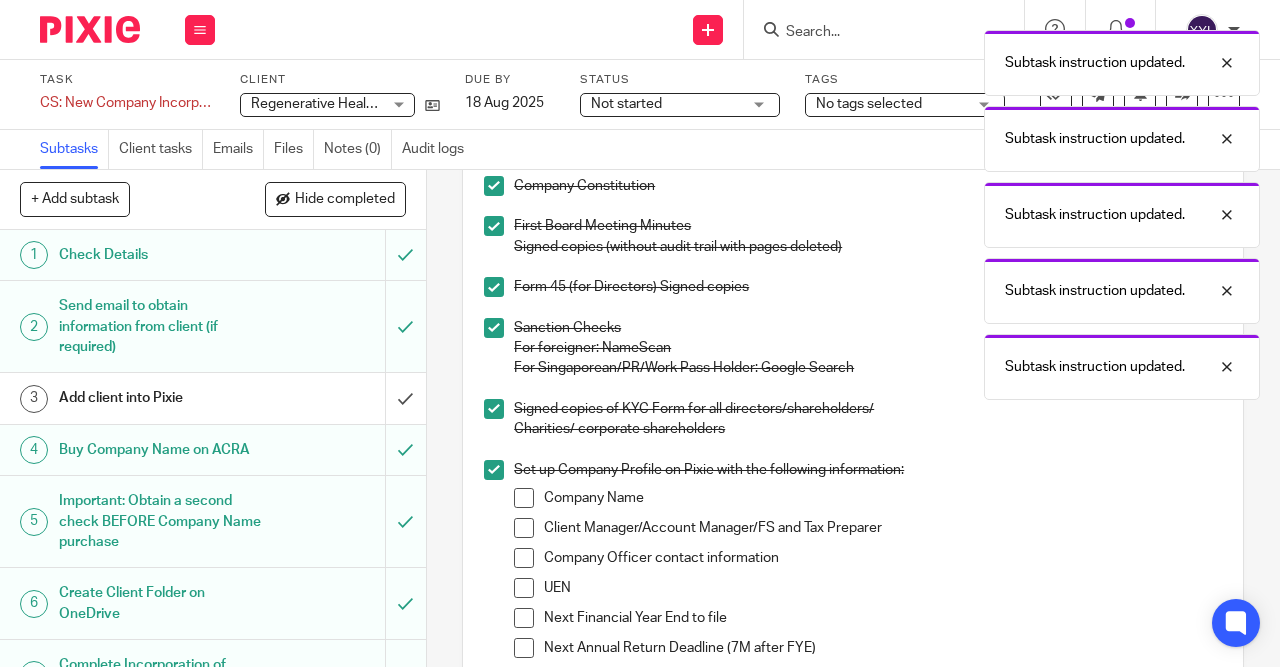 click on "Set up Company Profile on Pixie with the following information:   Company Name   Client Manager/Account Manager/FS and Tax Preparer   Company Officer contact information   UEN   Next Financial Year End to file   Next Annual Return Deadline (7M after FYE)   Line of Services   Sales Representative   Client type   Address   Set up recurring tasks on Pixie in line with the Line of Service" at bounding box center [853, 648] 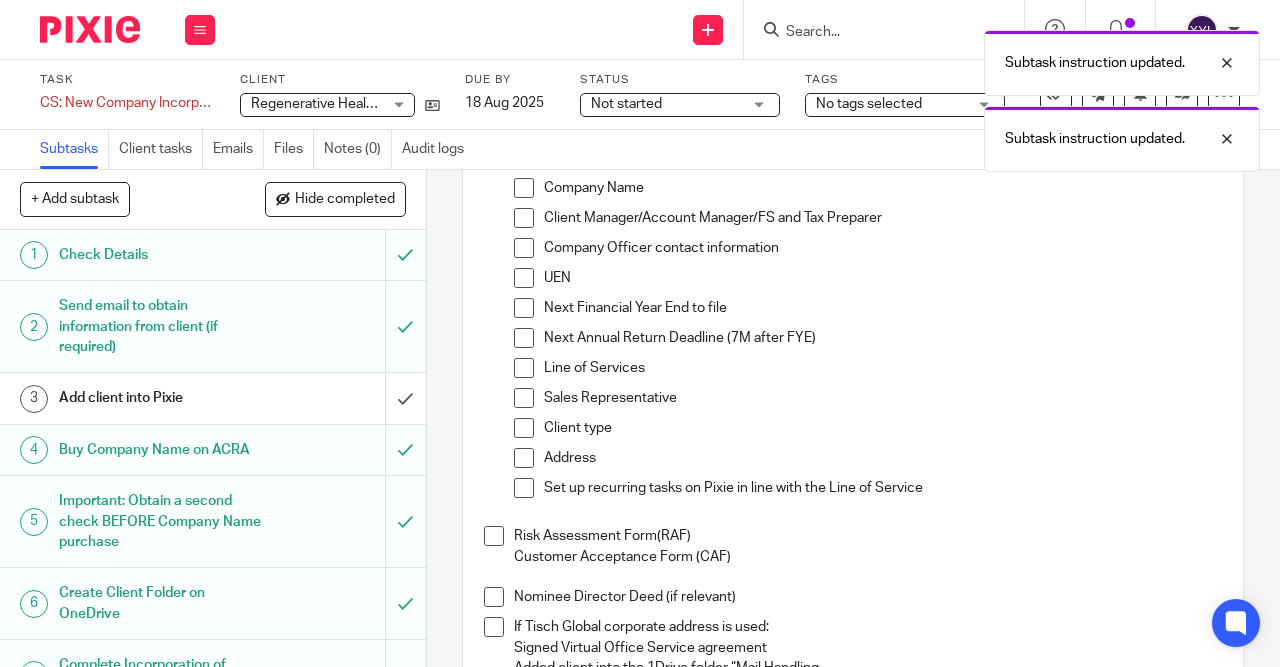 scroll, scrollTop: 768, scrollLeft: 0, axis: vertical 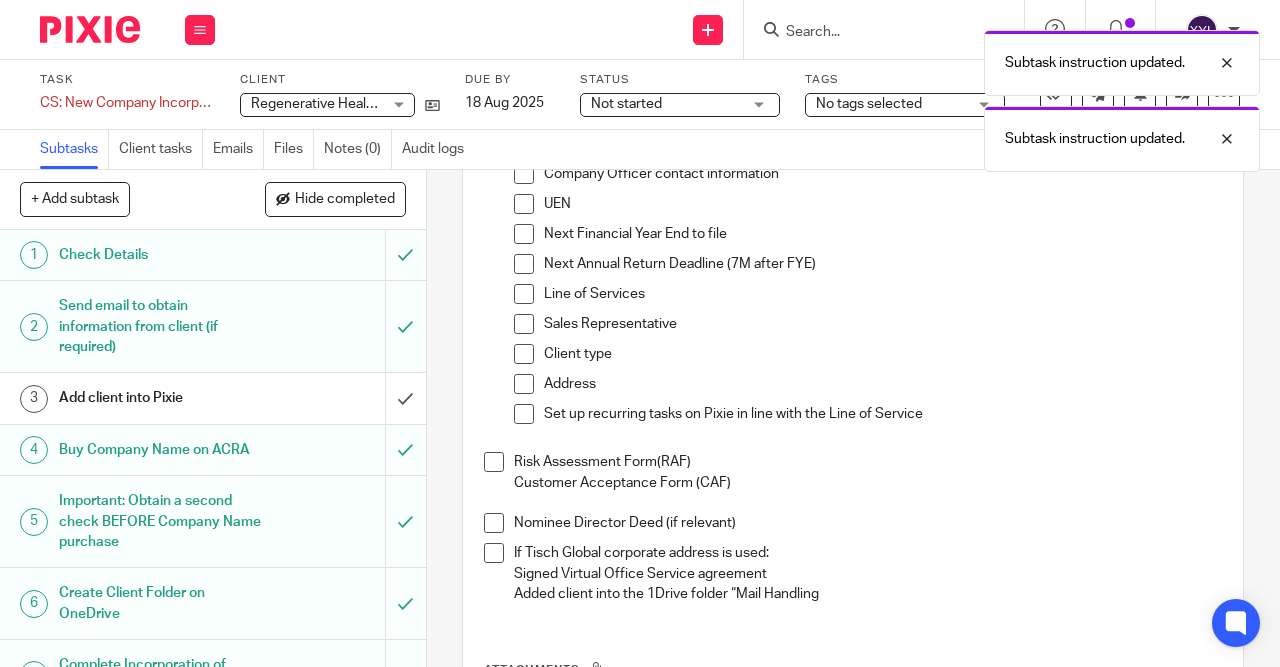 click at bounding box center (494, 462) 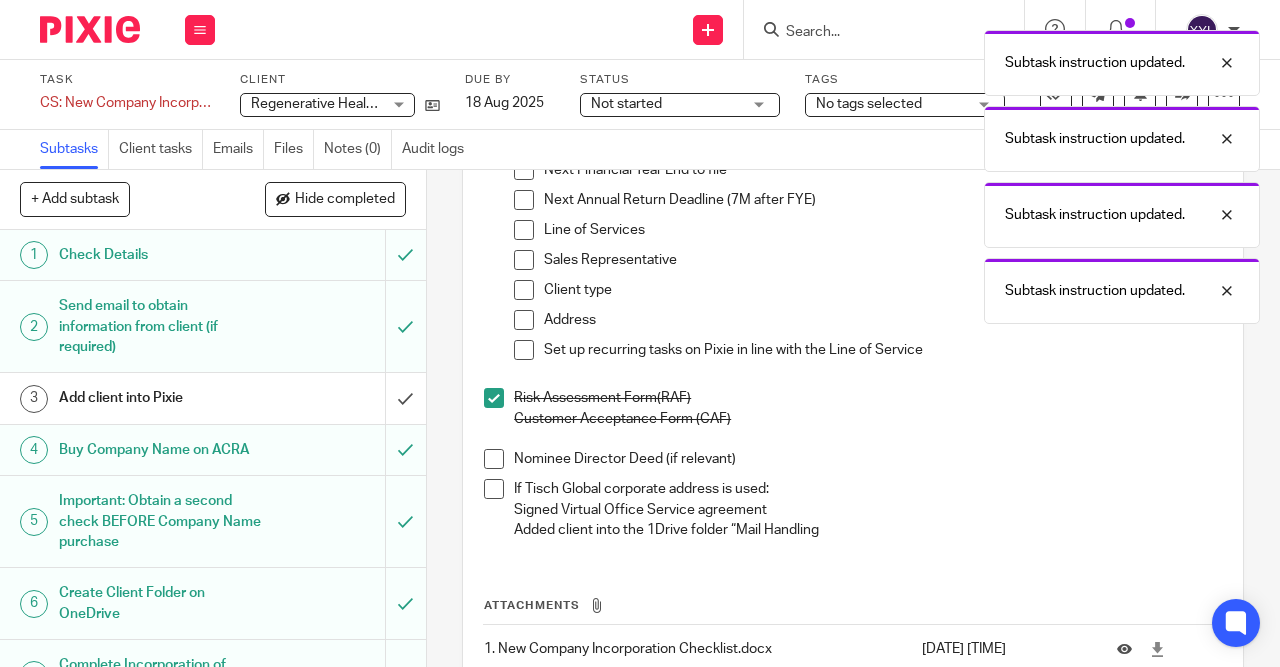 scroll, scrollTop: 864, scrollLeft: 0, axis: vertical 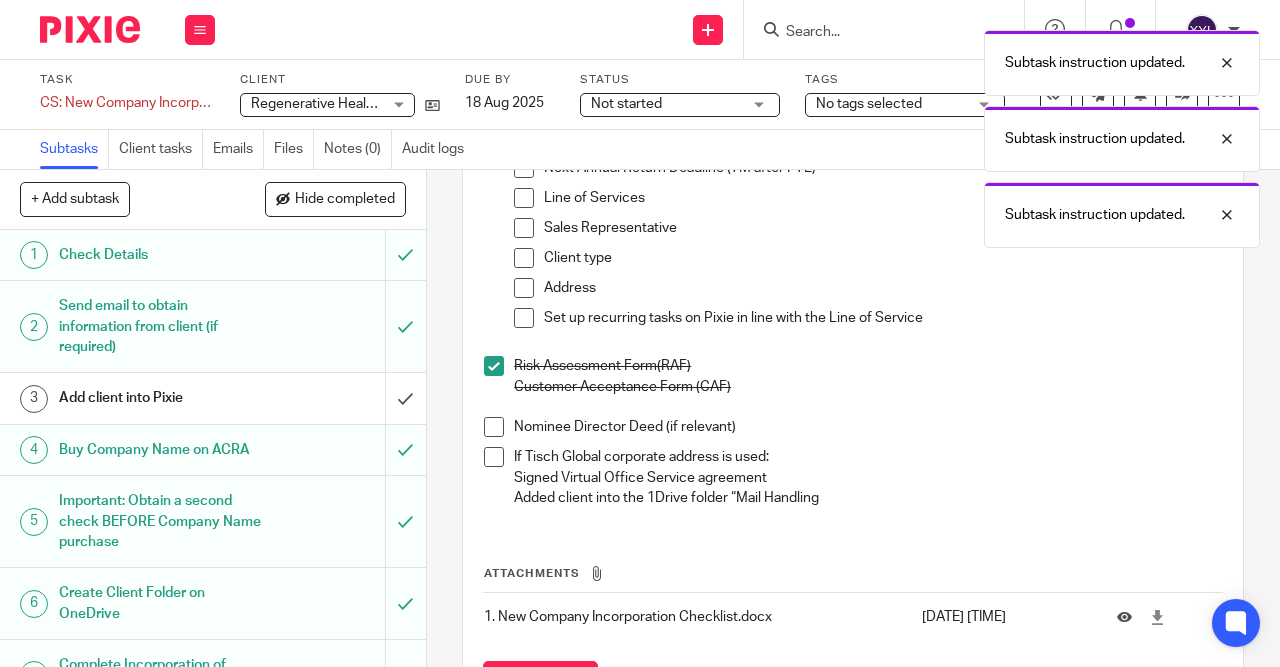click at bounding box center [90, 29] 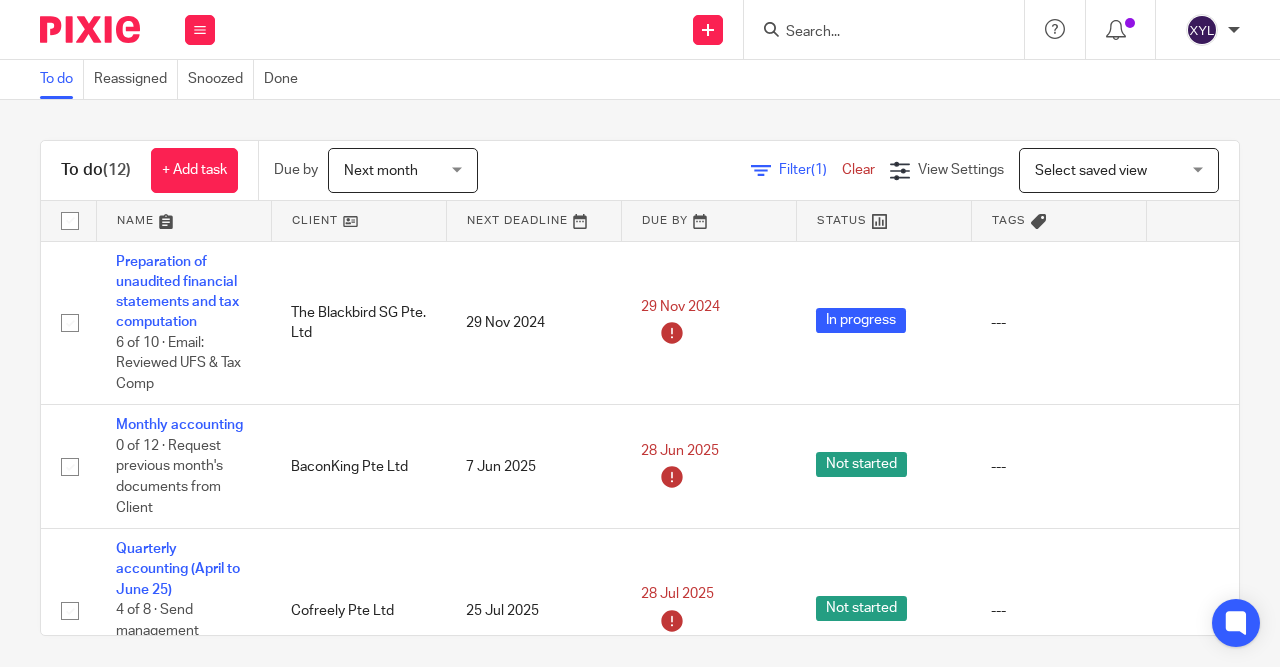 scroll, scrollTop: 0, scrollLeft: 0, axis: both 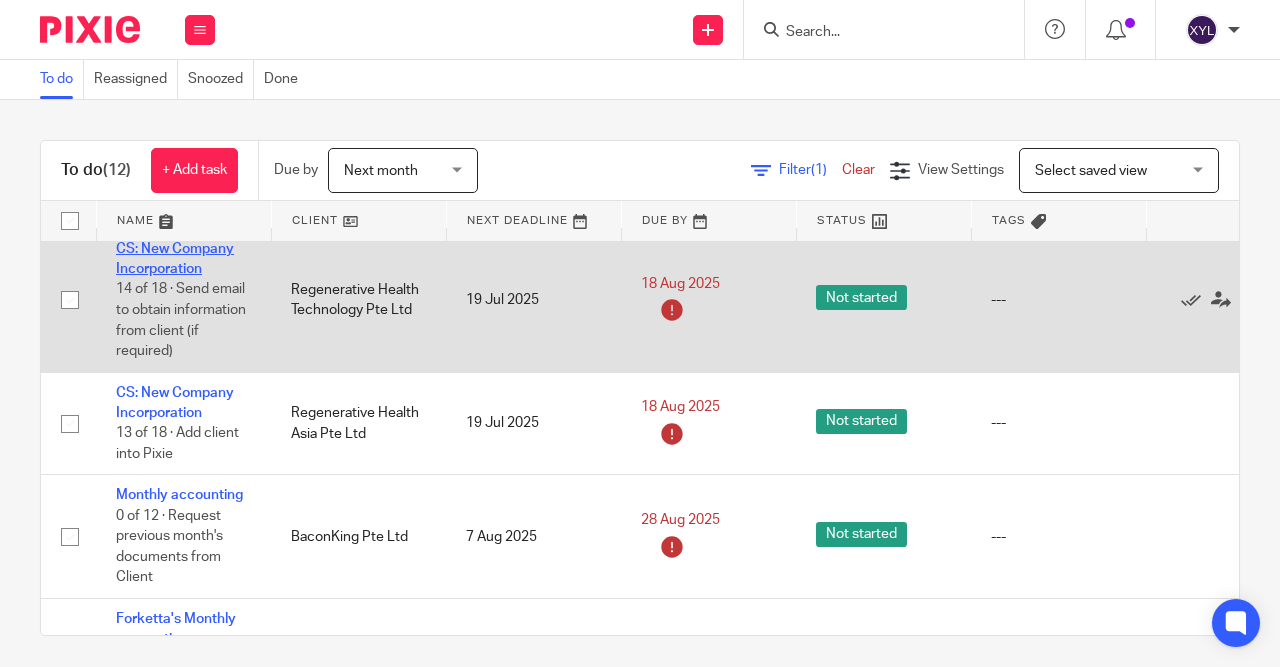 click on "CS: New Company Incorporation" at bounding box center (175, 259) 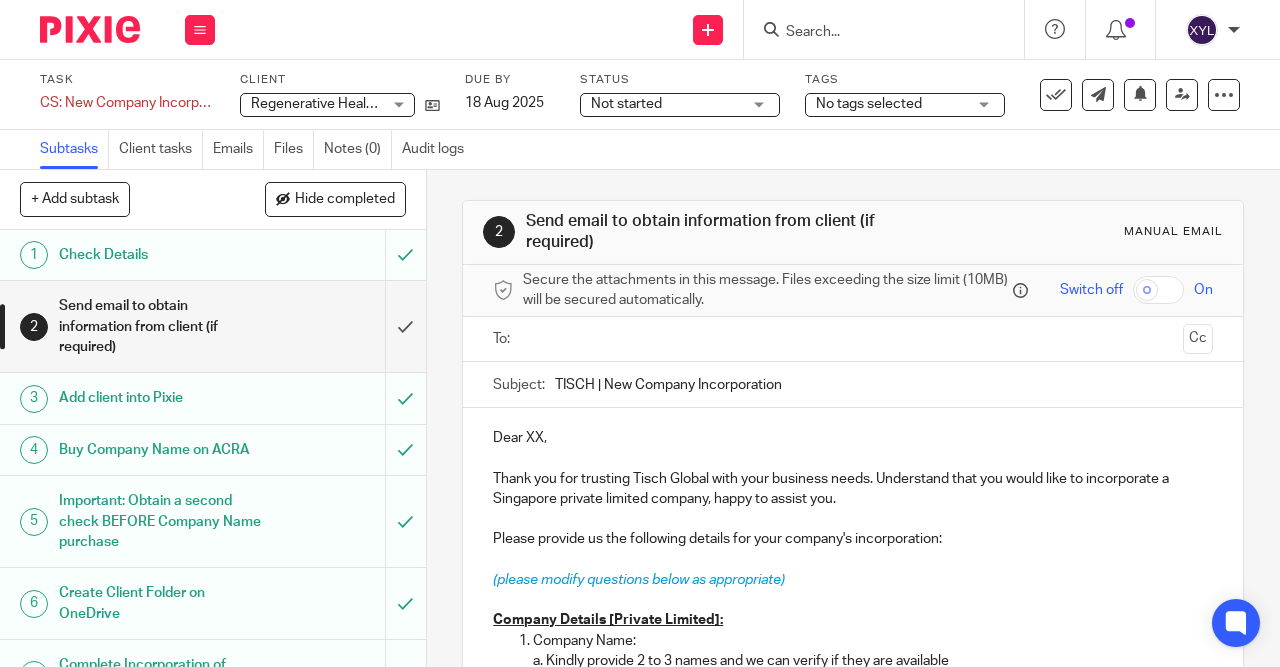 drag, startPoint x: 0, startPoint y: 0, endPoint x: 176, endPoint y: 514, distance: 543.29736 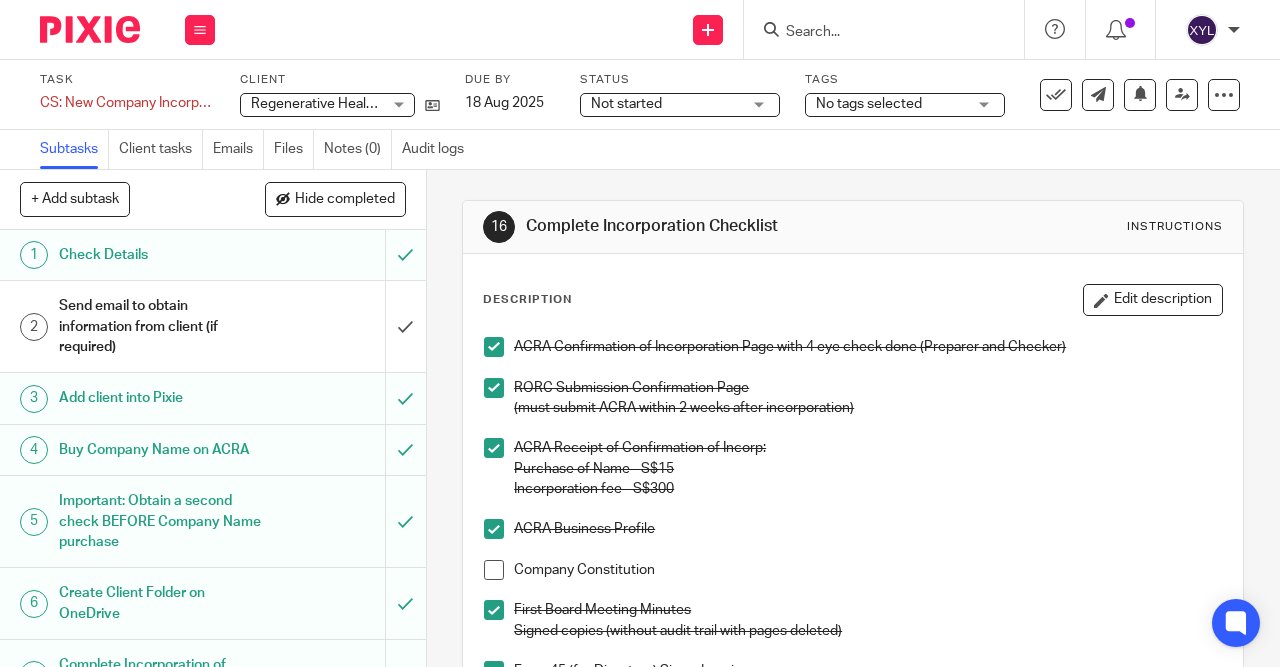 scroll, scrollTop: 0, scrollLeft: 0, axis: both 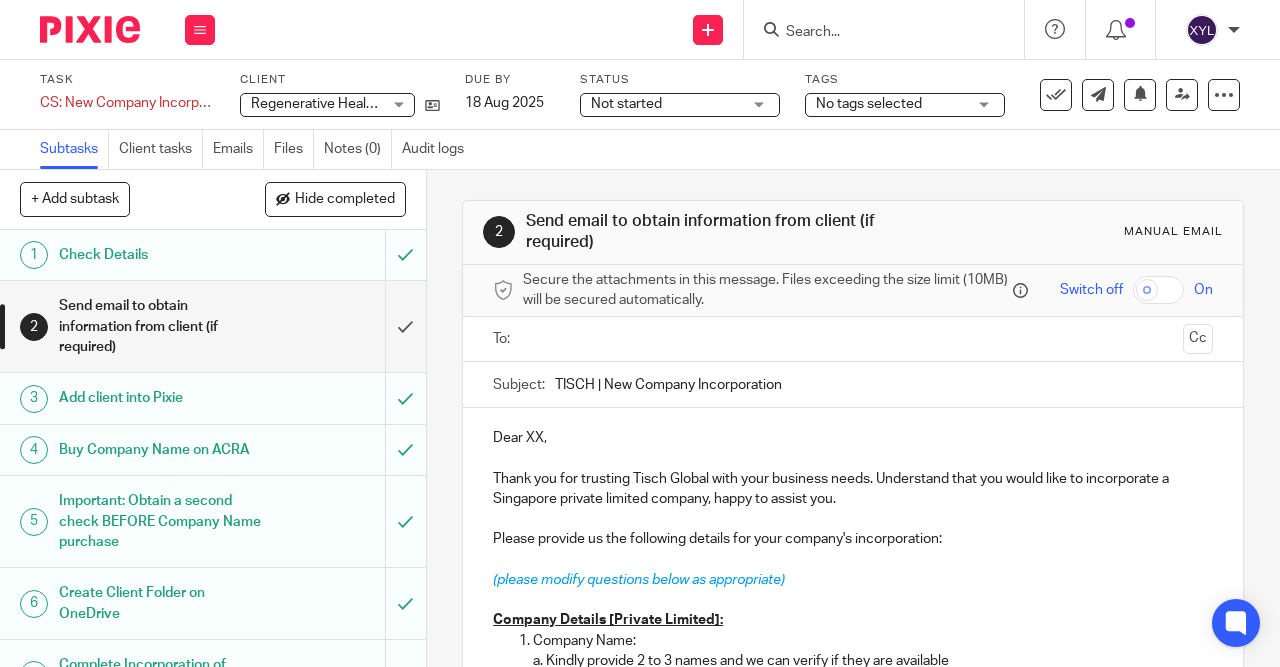 click on "Regenerative Health Technology Pte Ltd" at bounding box center (377, 104) 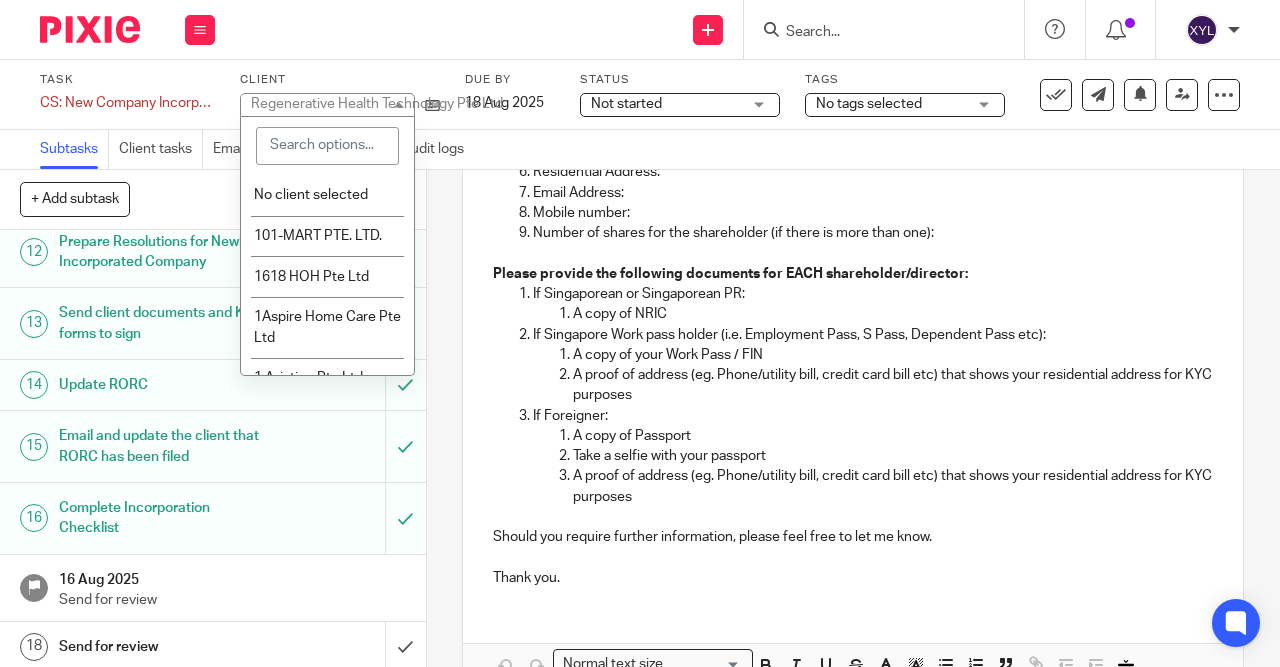 scroll, scrollTop: 1167, scrollLeft: 0, axis: vertical 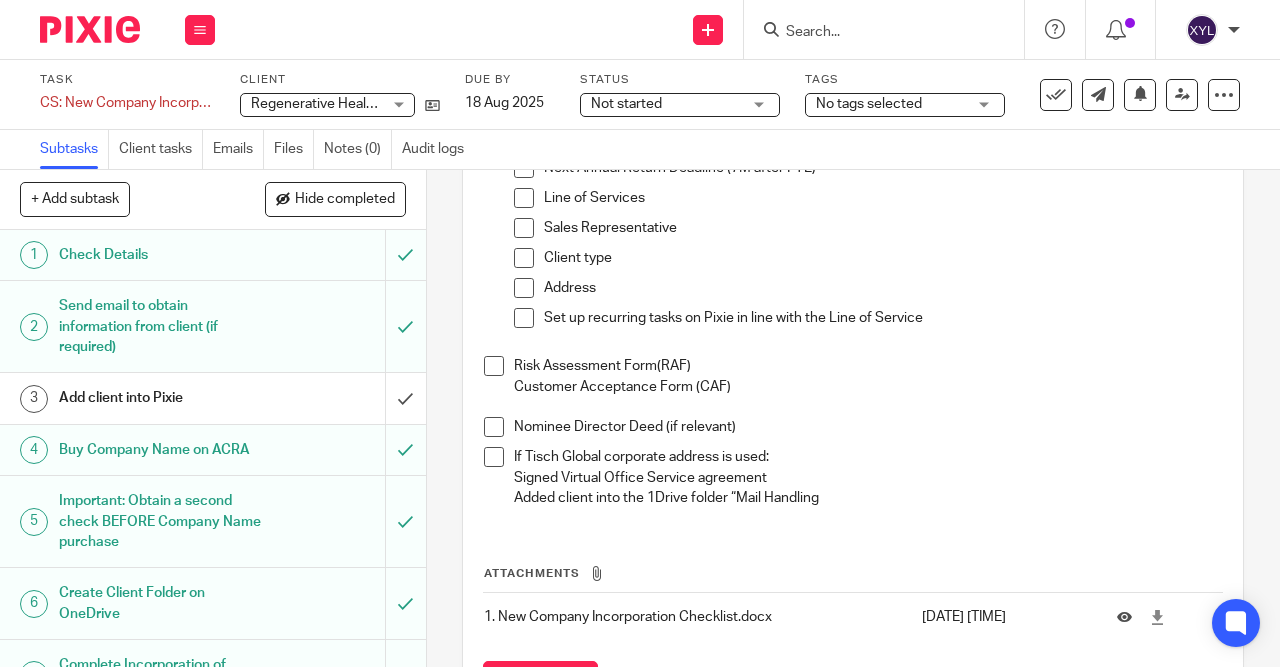 click at bounding box center [90, 29] 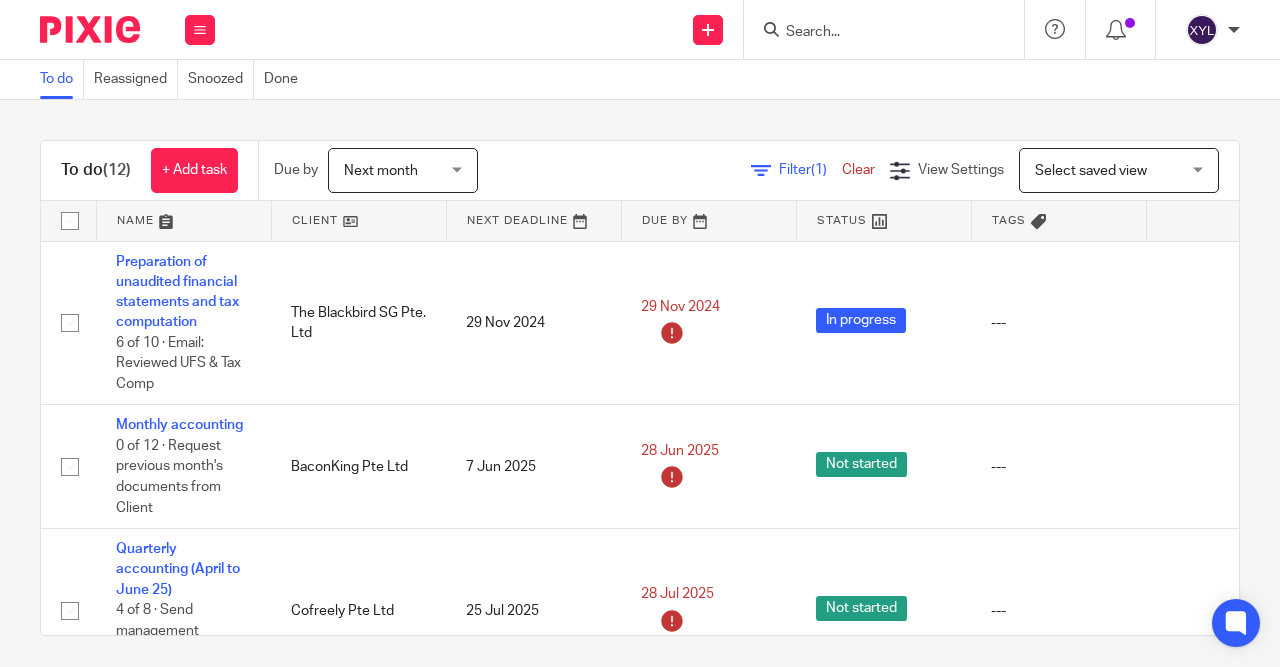 scroll, scrollTop: 0, scrollLeft: 0, axis: both 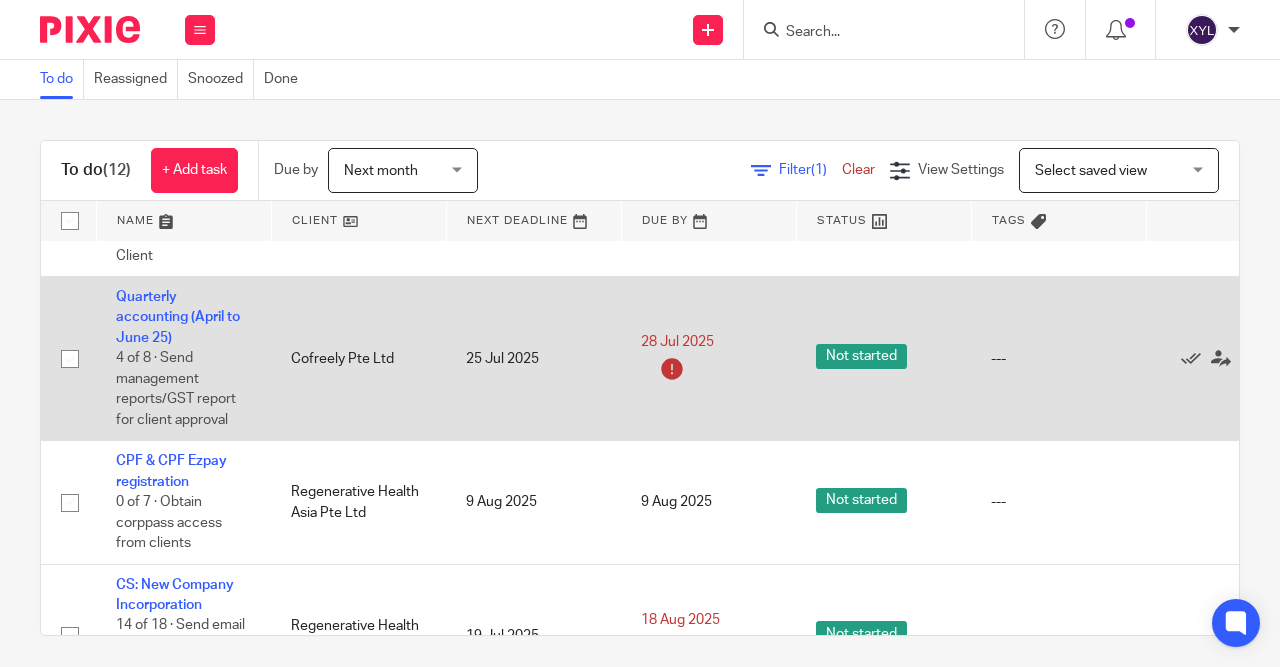 click on "Edit task
Delete" at bounding box center [1233, 359] 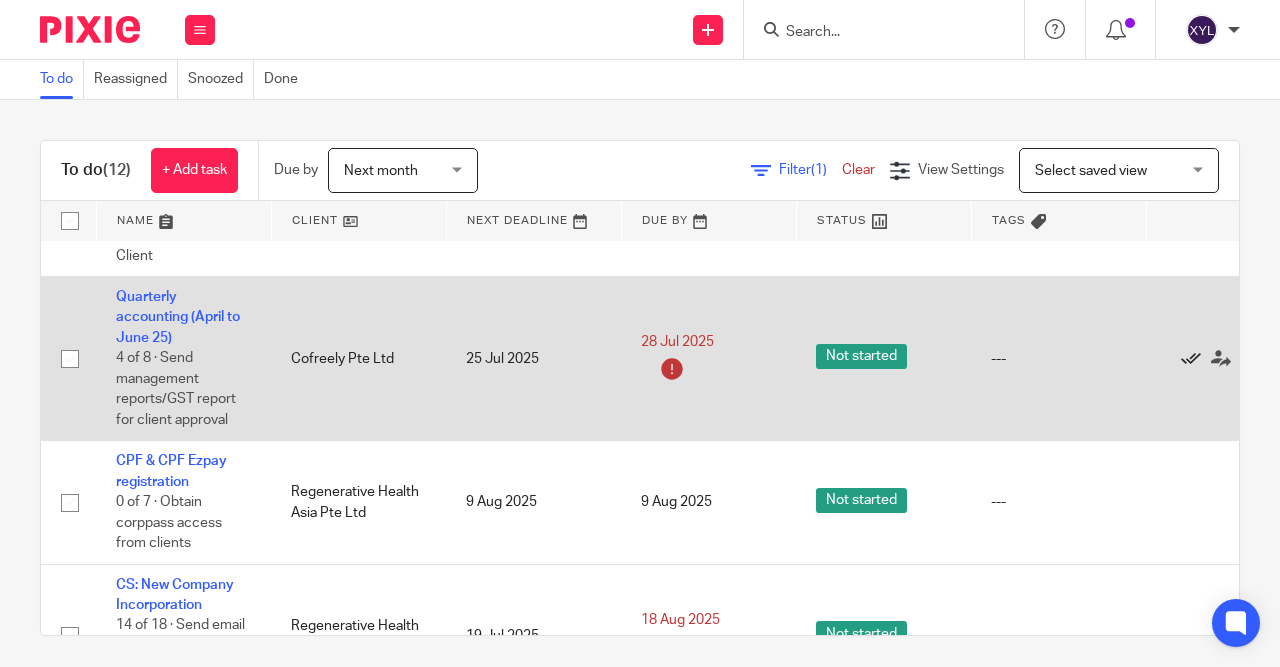 click at bounding box center (1191, 359) 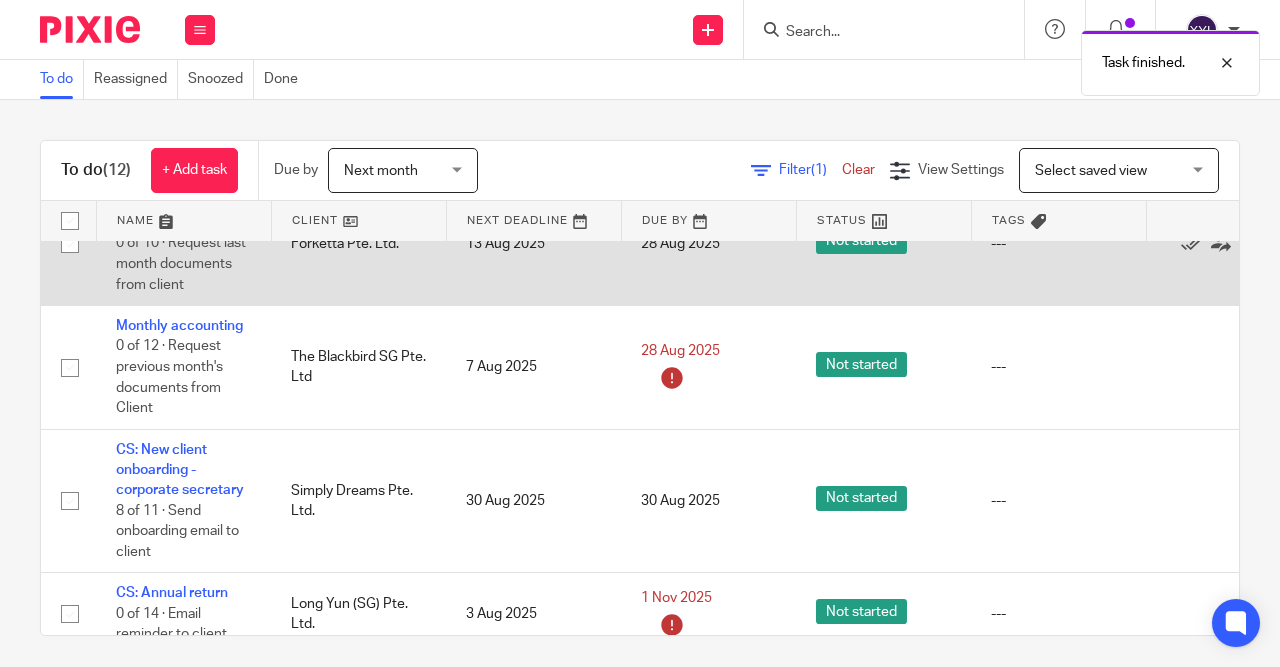 scroll, scrollTop: 956, scrollLeft: 0, axis: vertical 